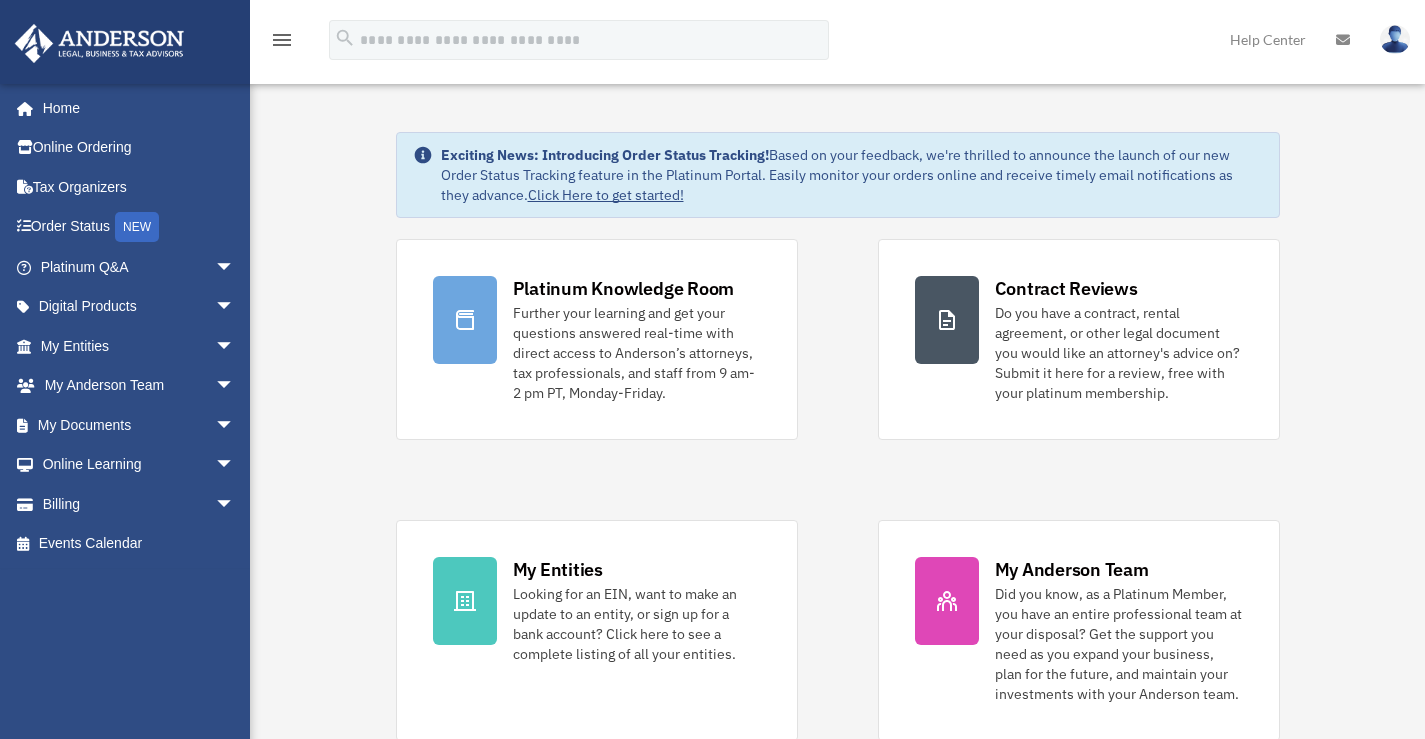 scroll, scrollTop: 0, scrollLeft: 0, axis: both 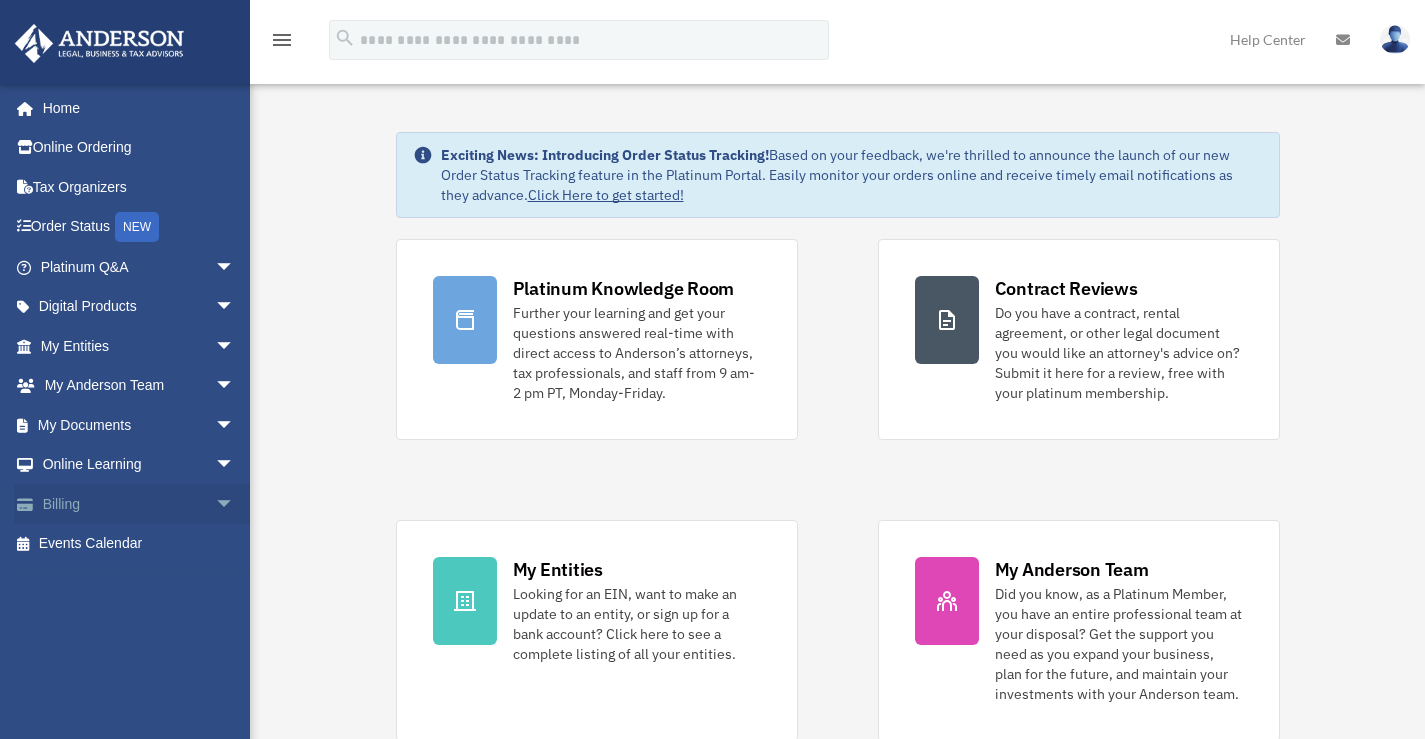 click on "arrow_drop_down" at bounding box center (235, 504) 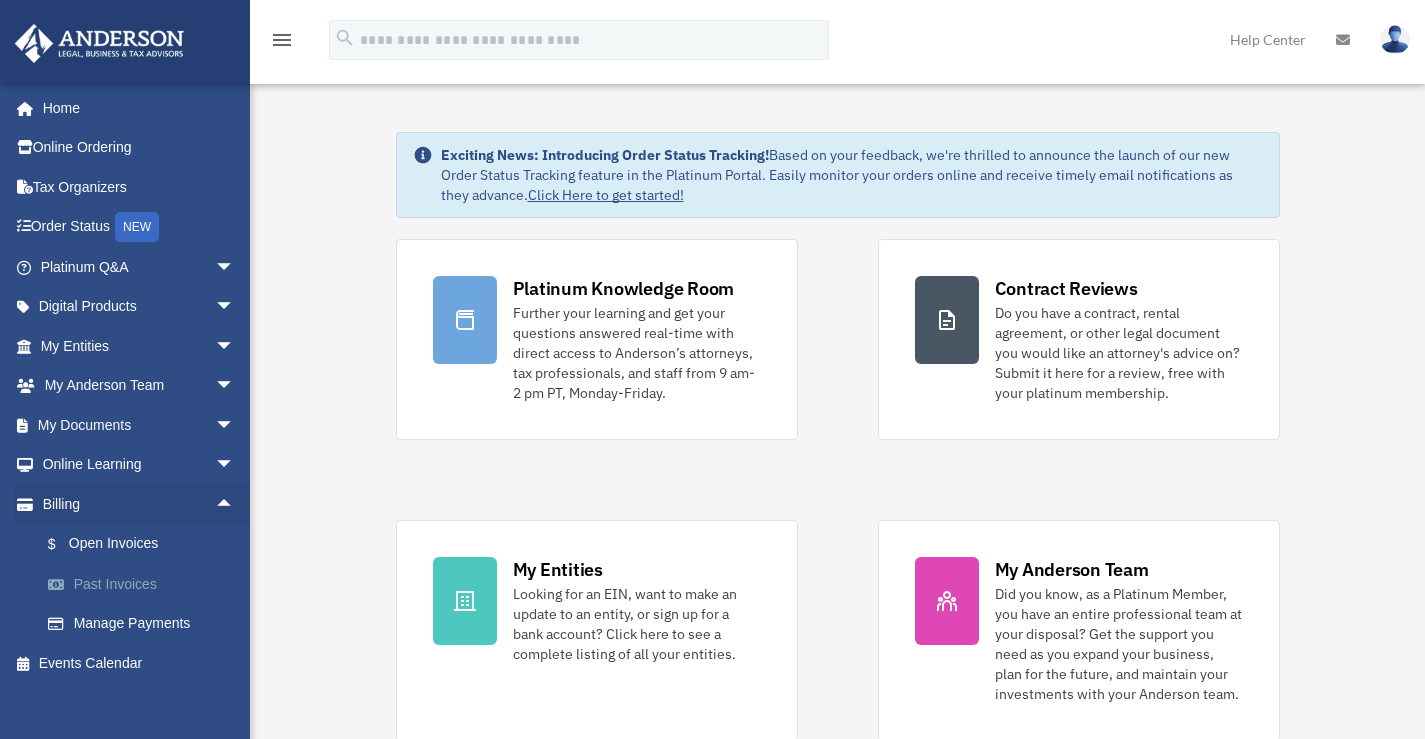 click on "Past Invoices" at bounding box center [146, 584] 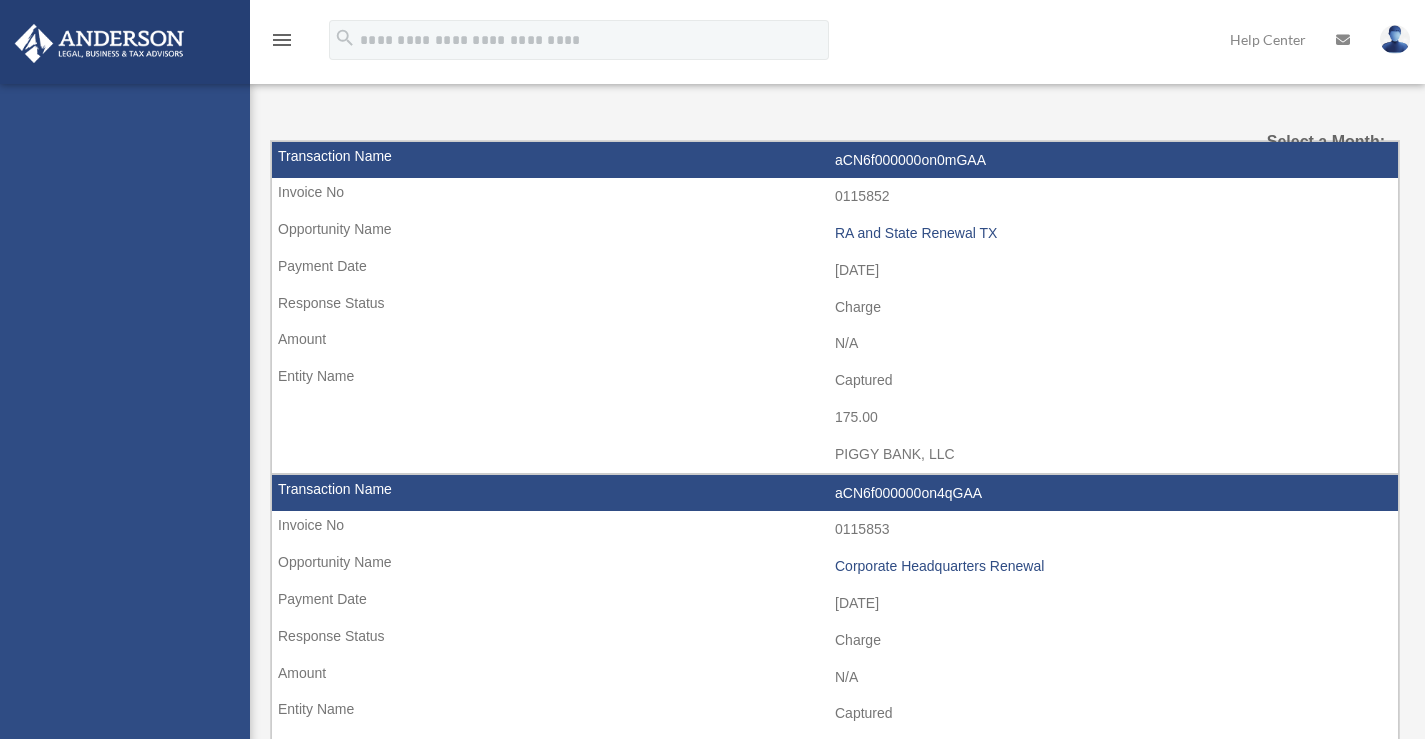 scroll, scrollTop: 0, scrollLeft: 0, axis: both 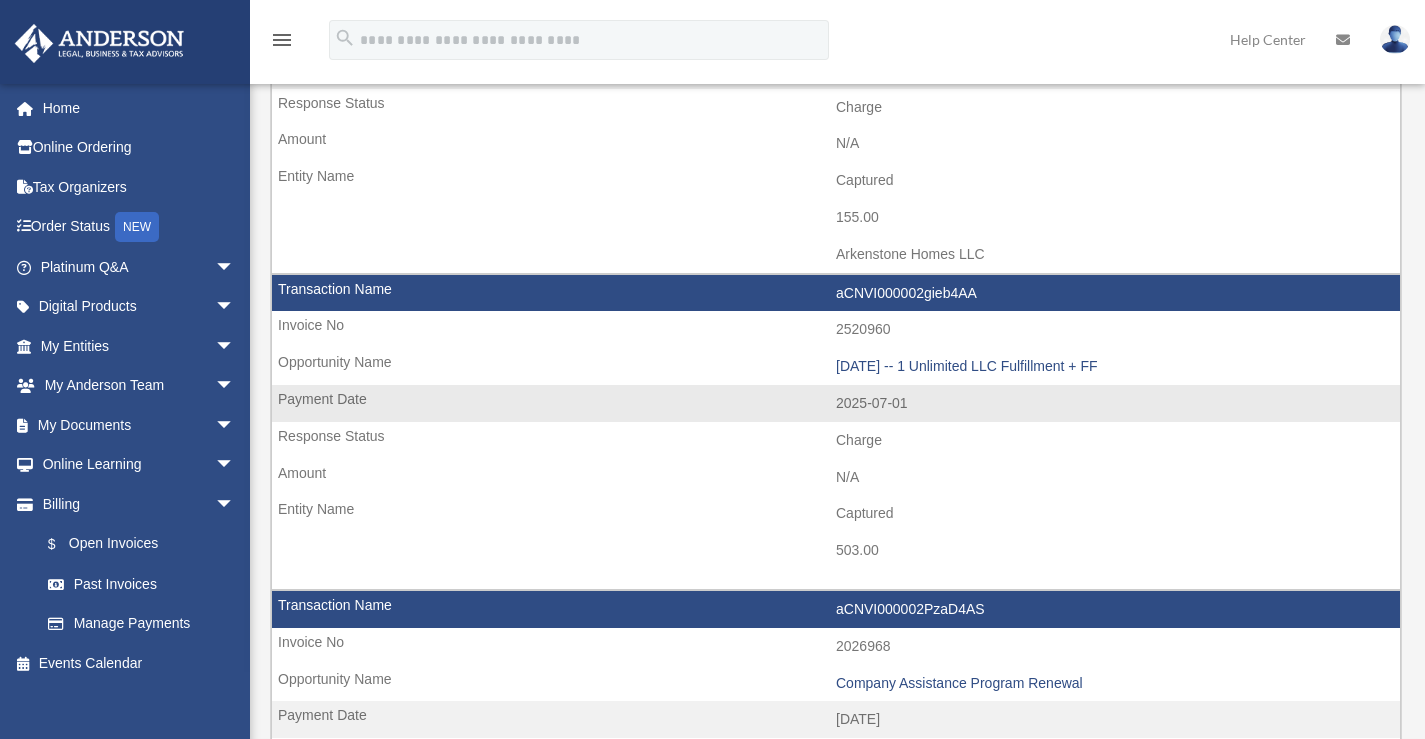 drag, startPoint x: 982, startPoint y: 291, endPoint x: 807, endPoint y: 291, distance: 175 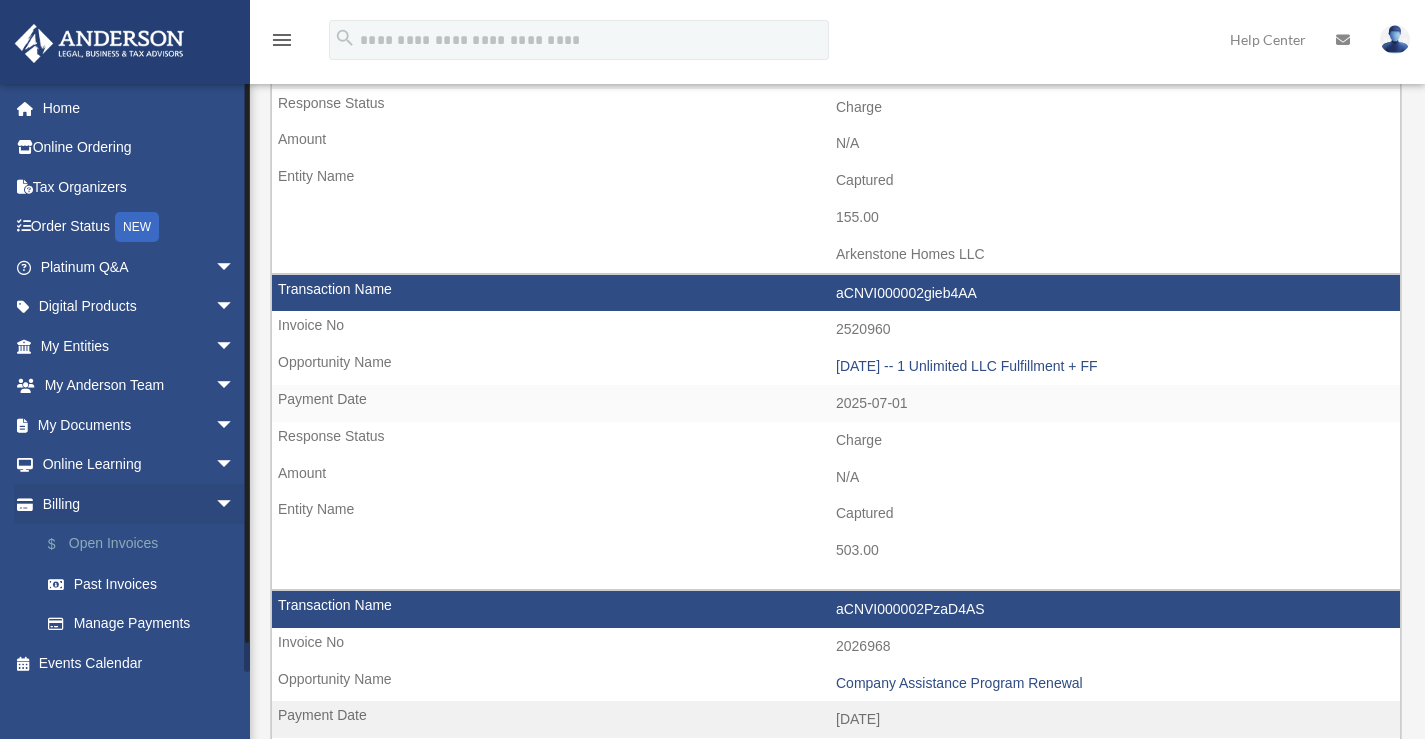 click on "$ Open Invoices" at bounding box center (146, 544) 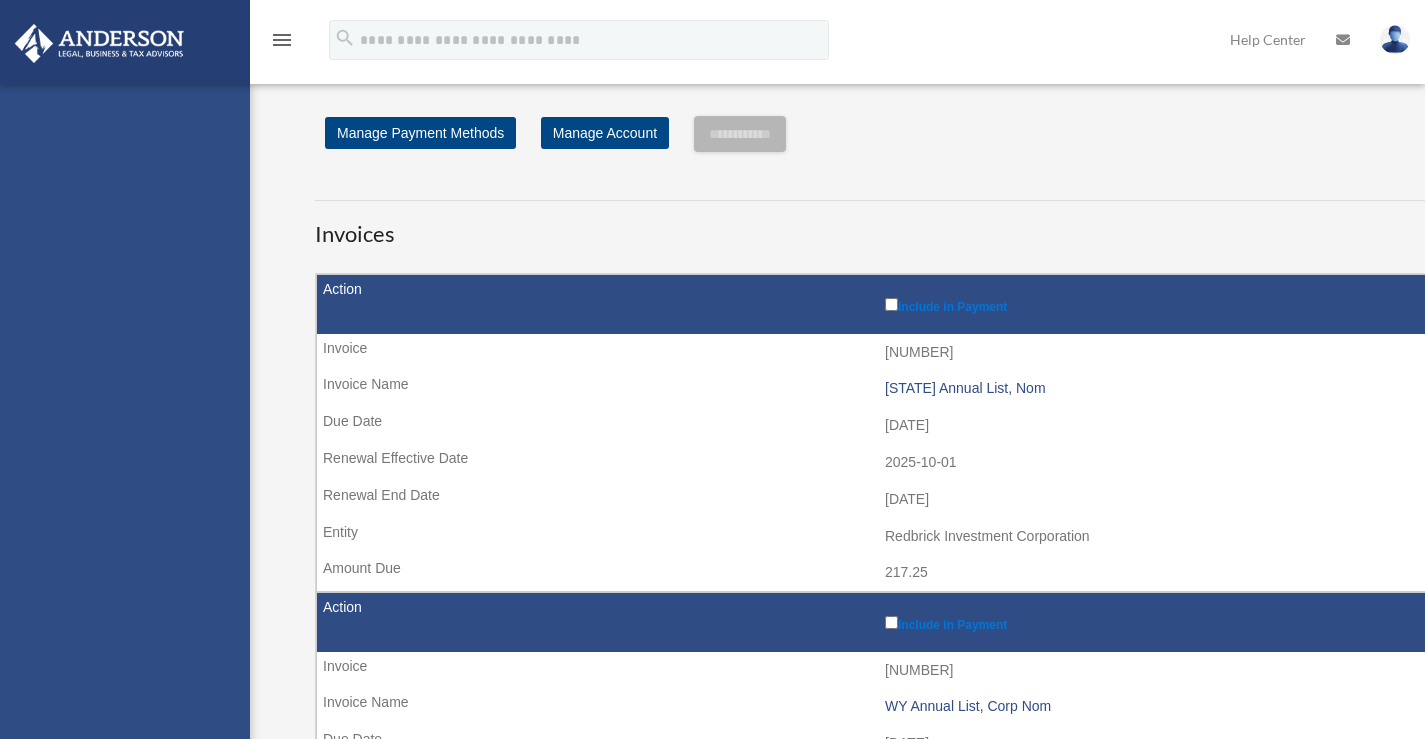 scroll, scrollTop: 0, scrollLeft: 0, axis: both 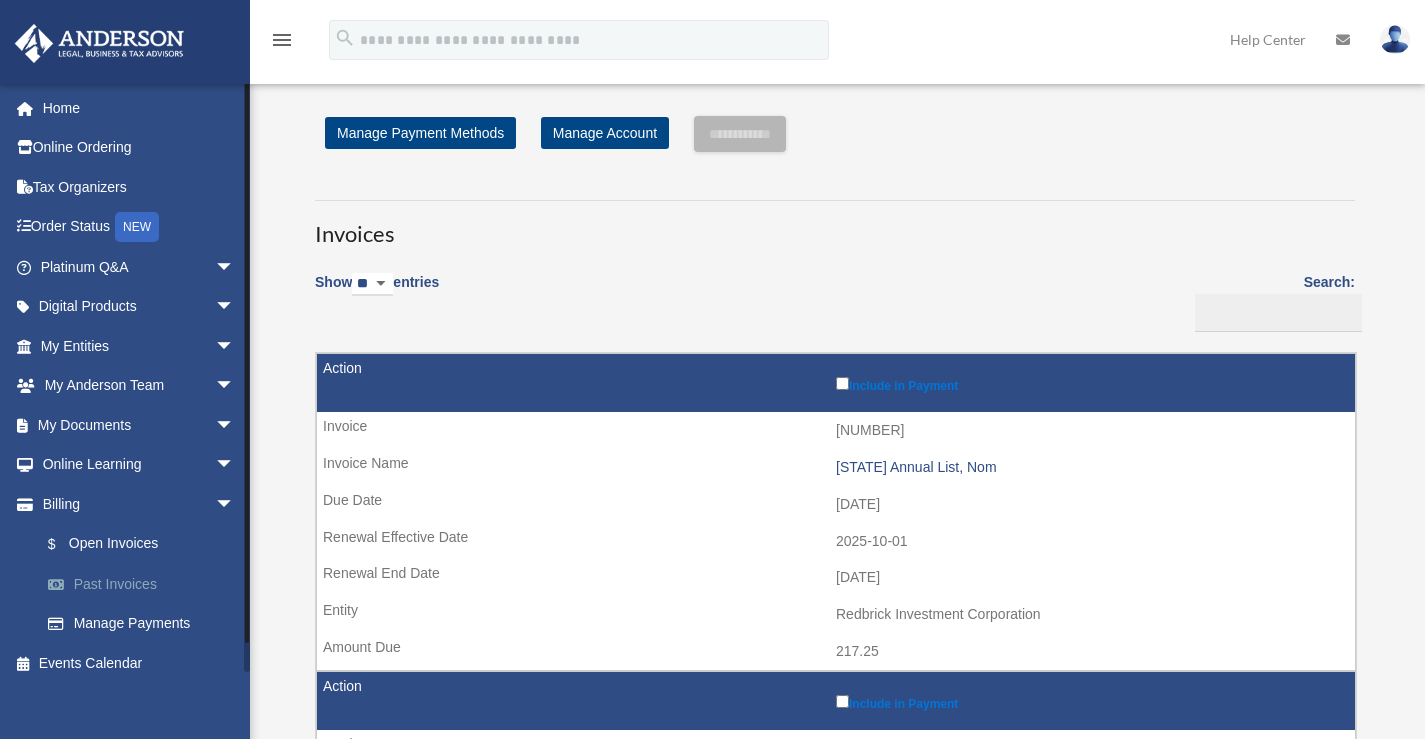 click on "Past Invoices" at bounding box center [146, 584] 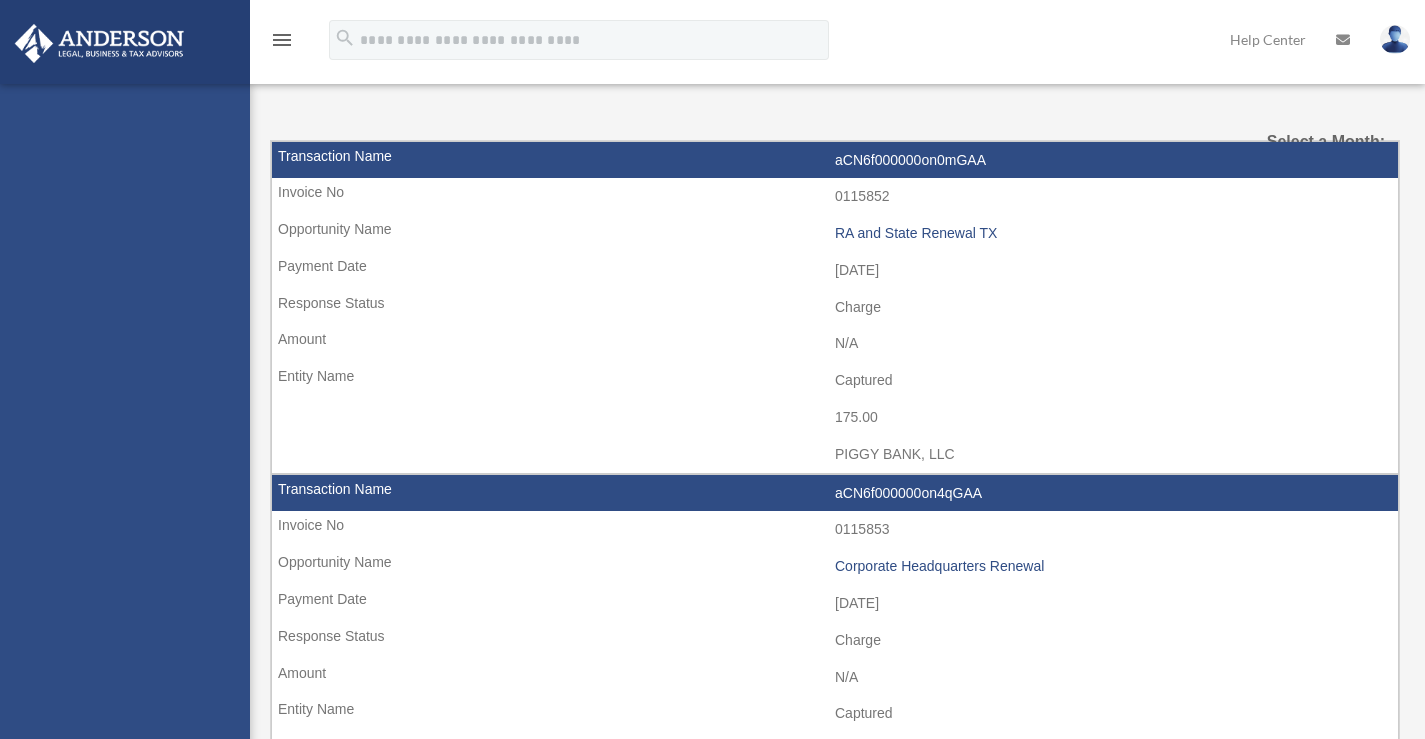 scroll, scrollTop: 0, scrollLeft: 0, axis: both 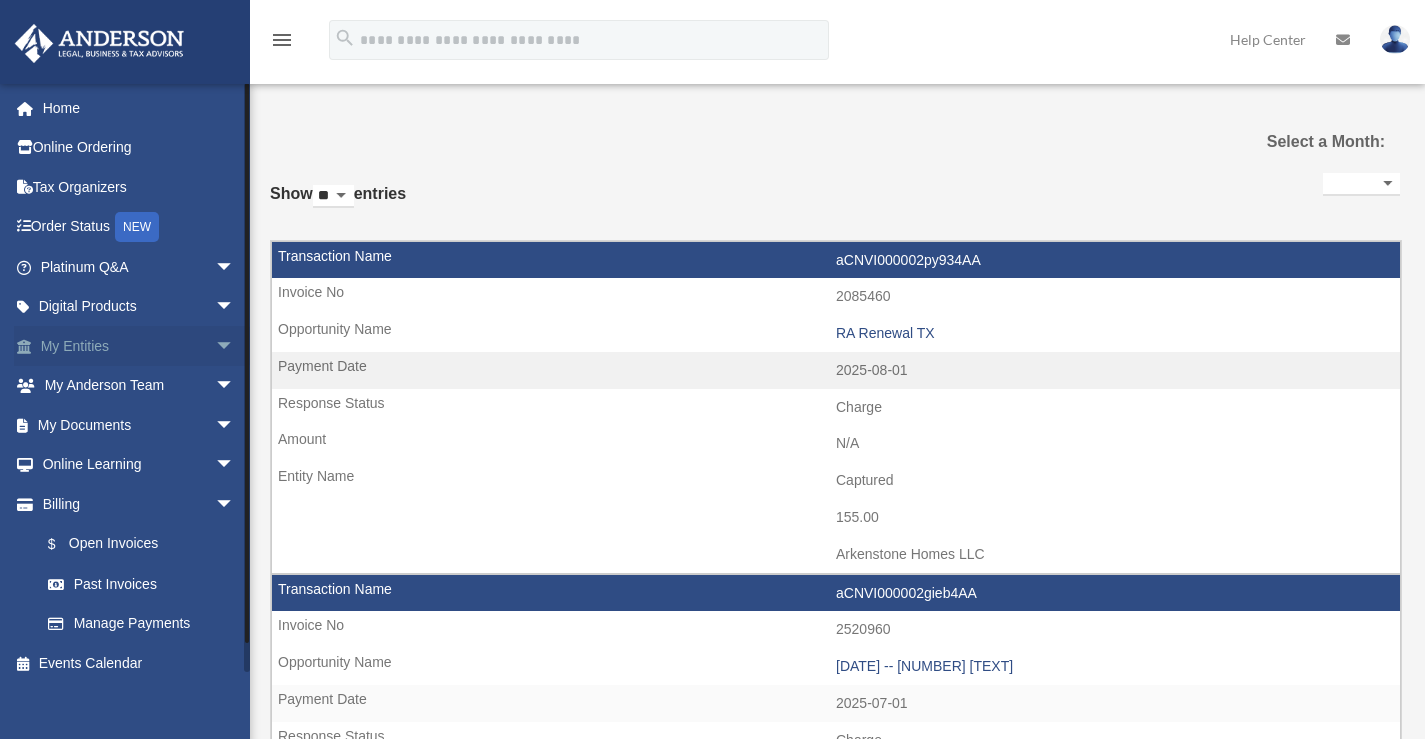 click on "My Entities arrow_drop_down" at bounding box center (139, 346) 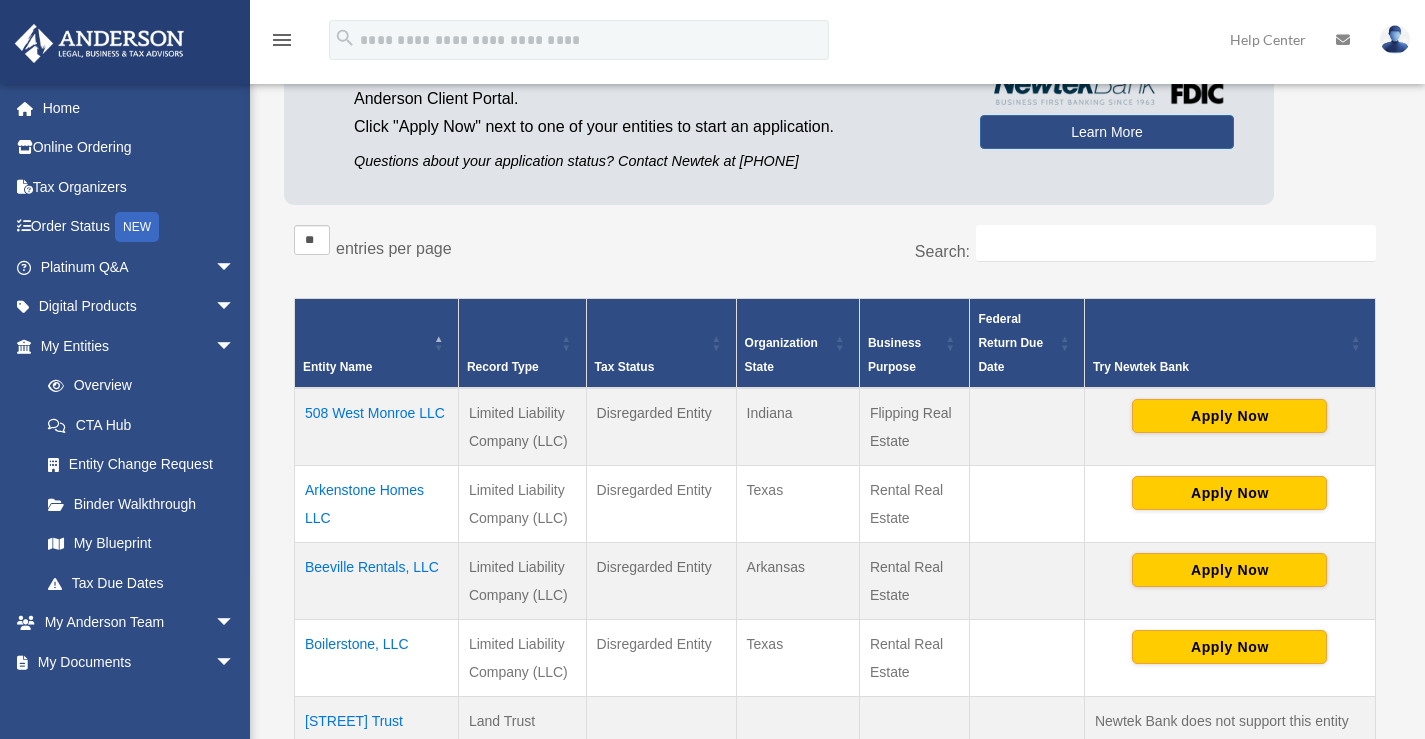 scroll, scrollTop: 0, scrollLeft: 0, axis: both 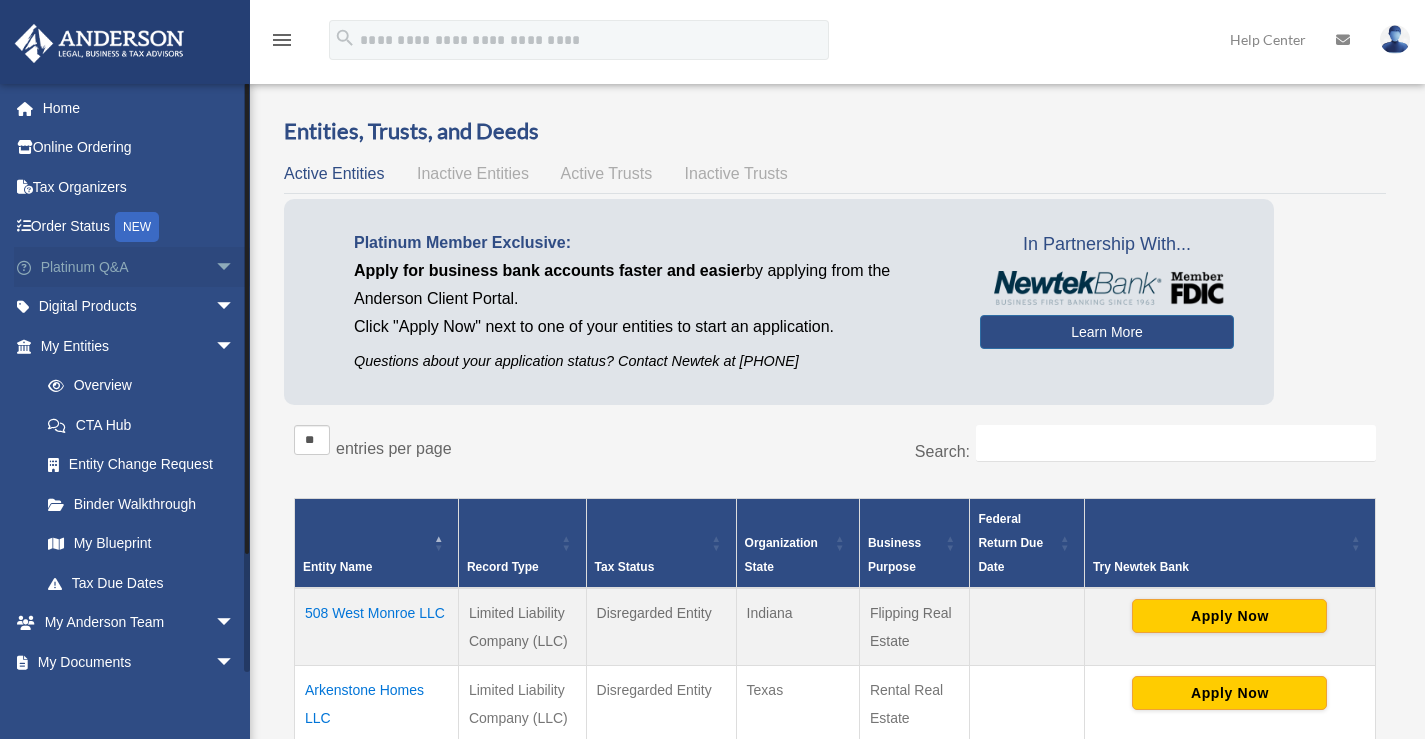 click on "arrow_drop_down" at bounding box center [235, 267] 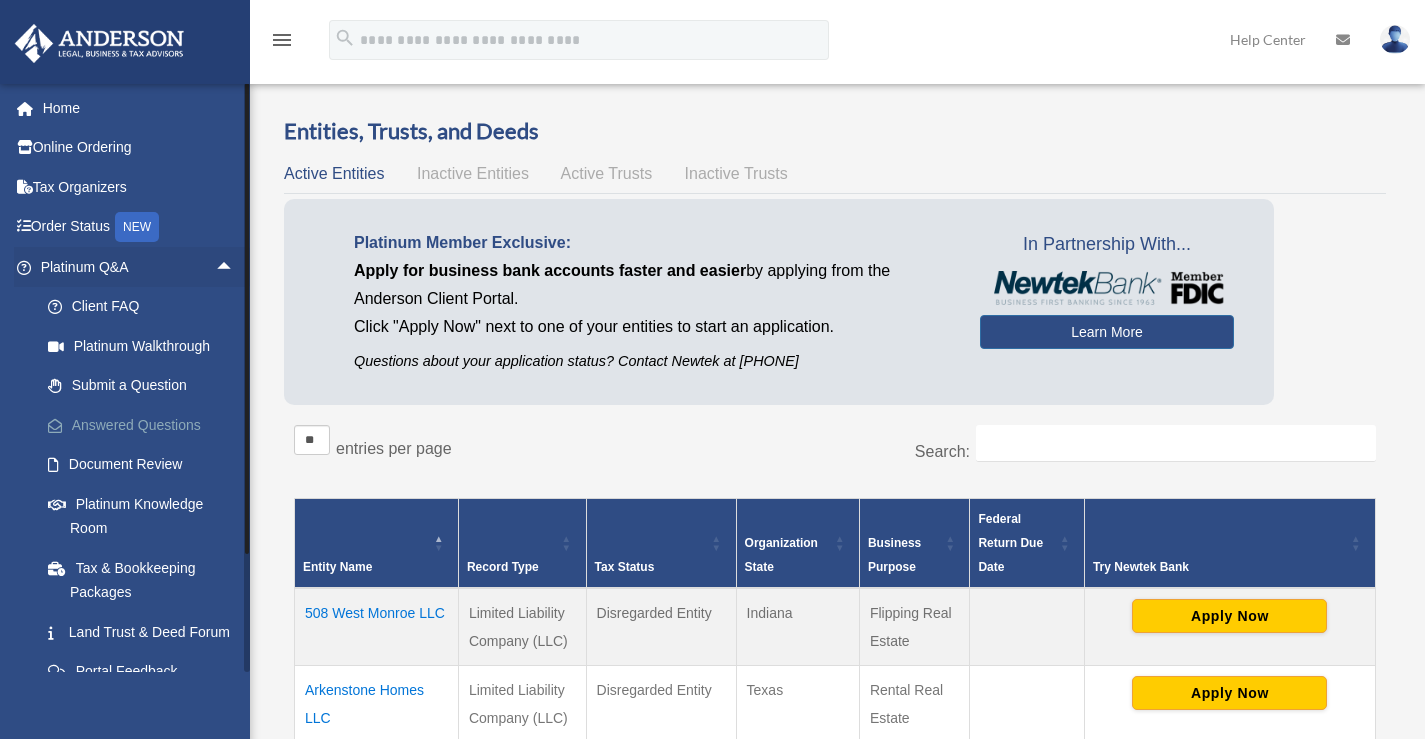 click on "Answered Questions" at bounding box center [146, 425] 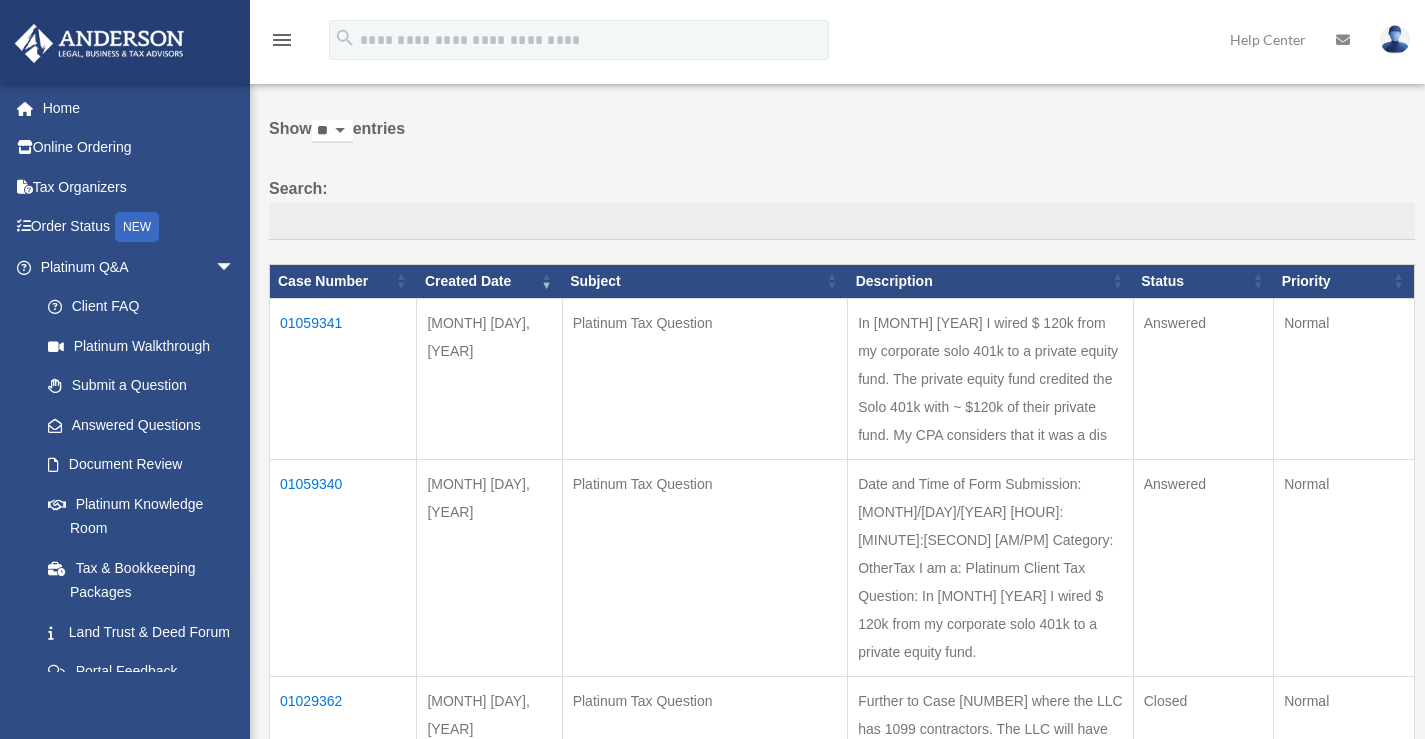 scroll, scrollTop: 100, scrollLeft: 0, axis: vertical 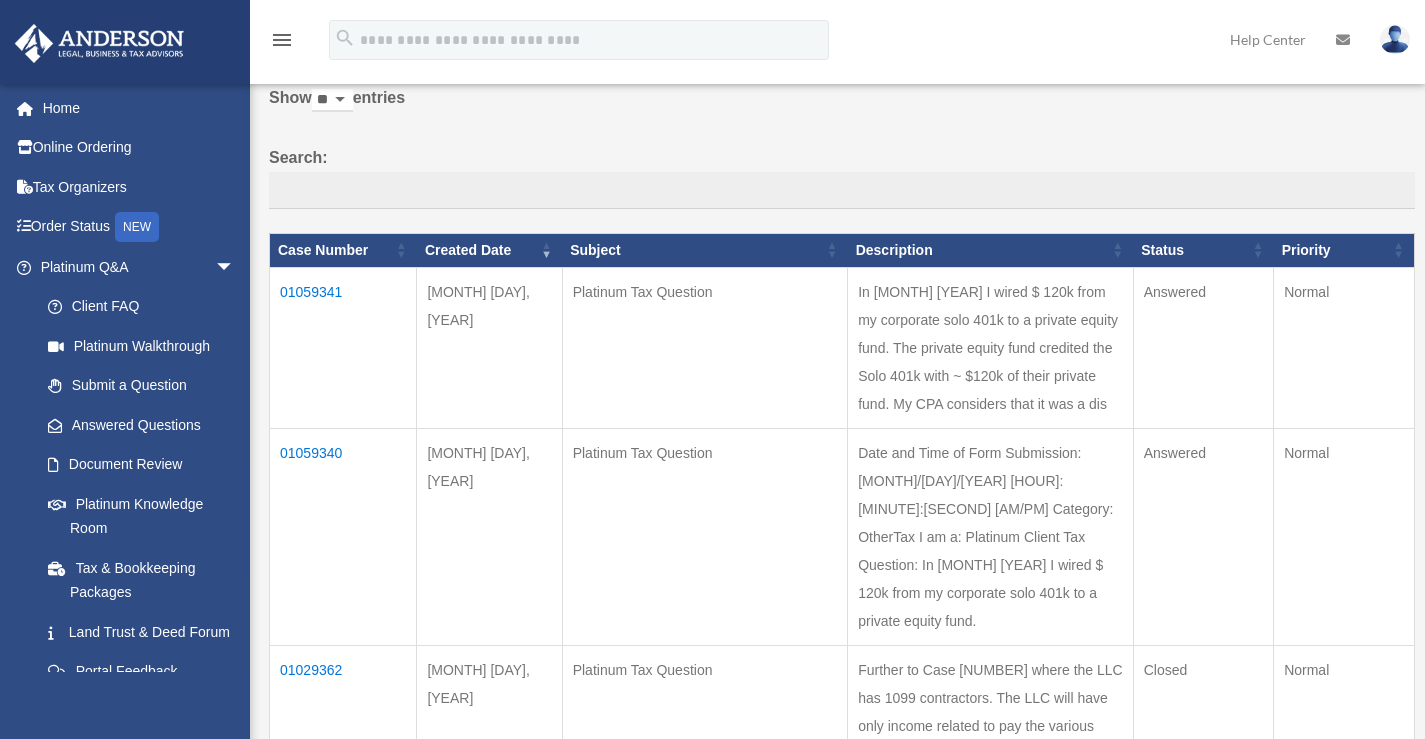 click on "In [MONTH] [YEAR] I wired $ 120k from my corporate solo 401k to a private equity fund.  The private equity fund credited the Solo 401k with ~ $120k of their private fund.  My CPA considers that it was a dis" at bounding box center (991, 347) 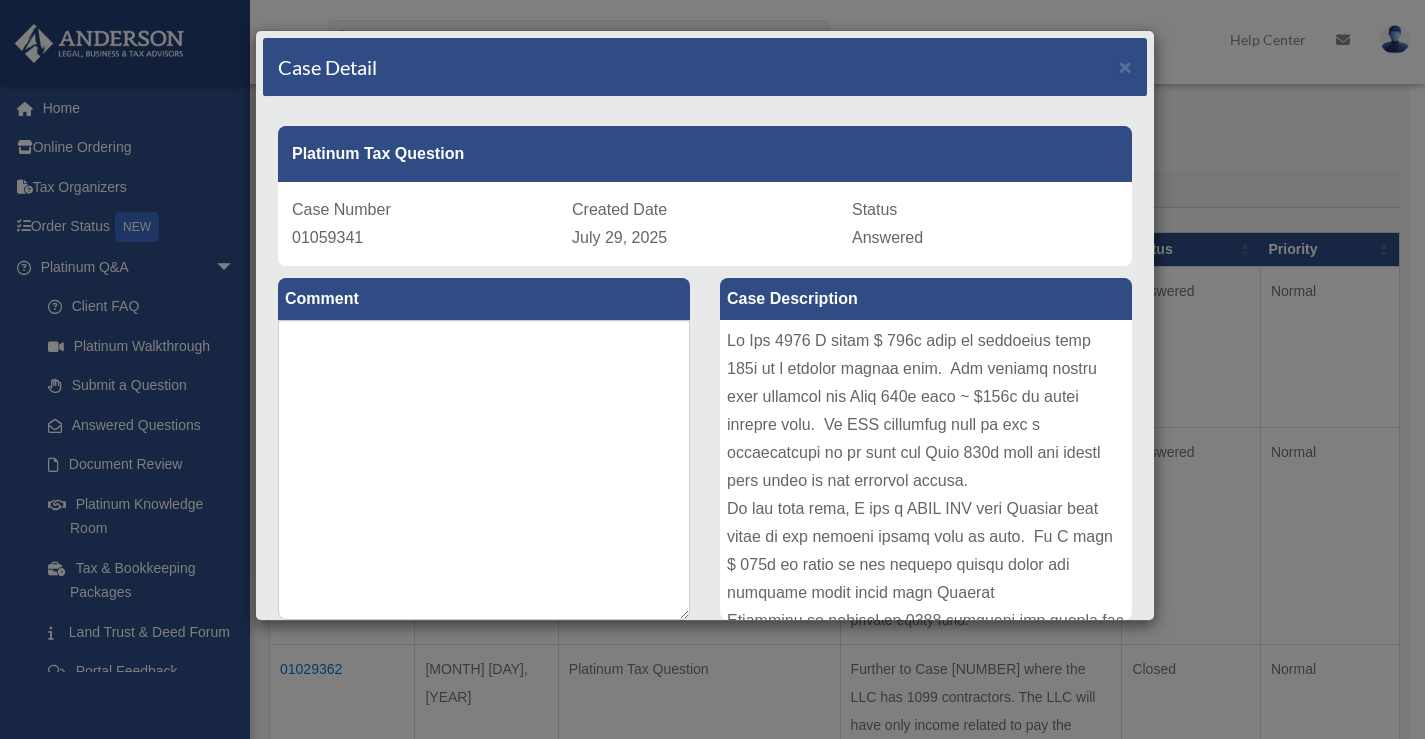 click at bounding box center (926, 470) 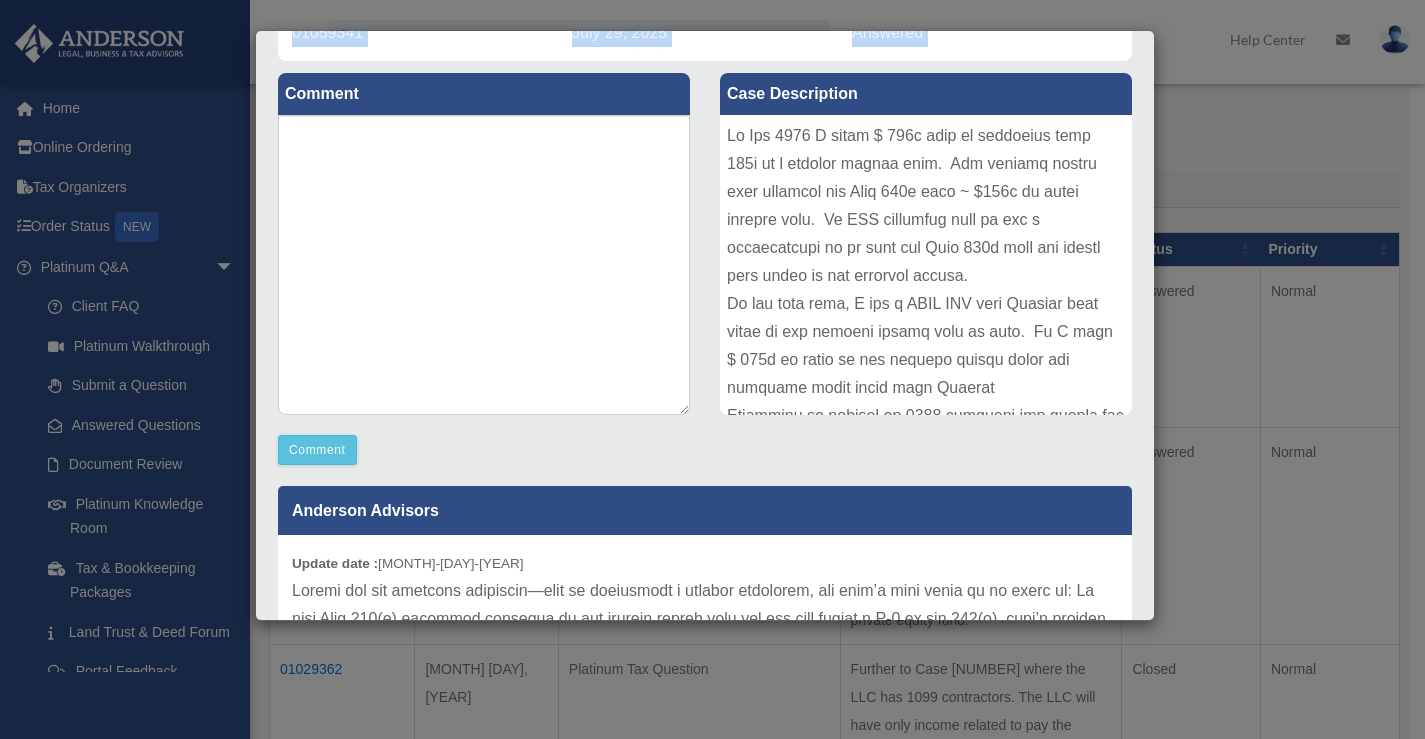 scroll, scrollTop: 517, scrollLeft: 0, axis: vertical 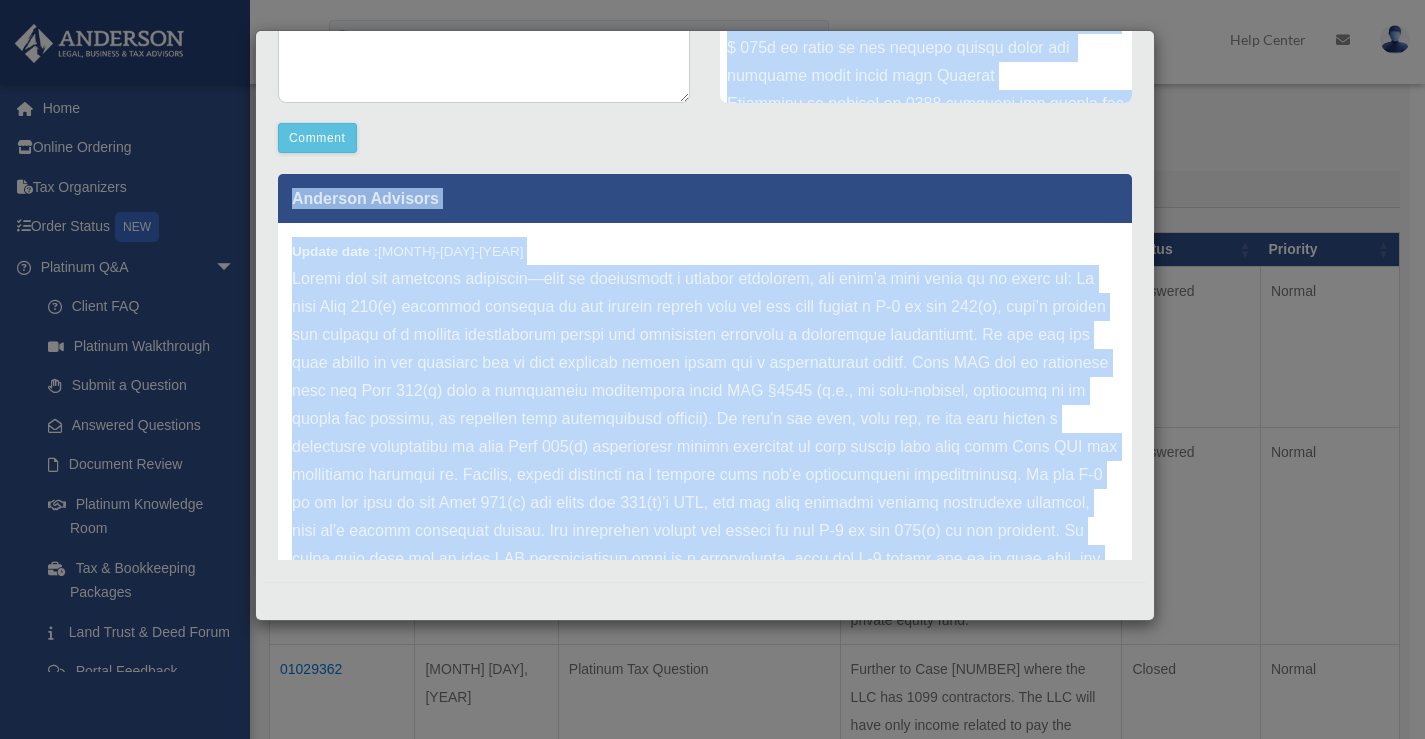 drag, startPoint x: 296, startPoint y: 148, endPoint x: 1127, endPoint y: 684, distance: 988.8665 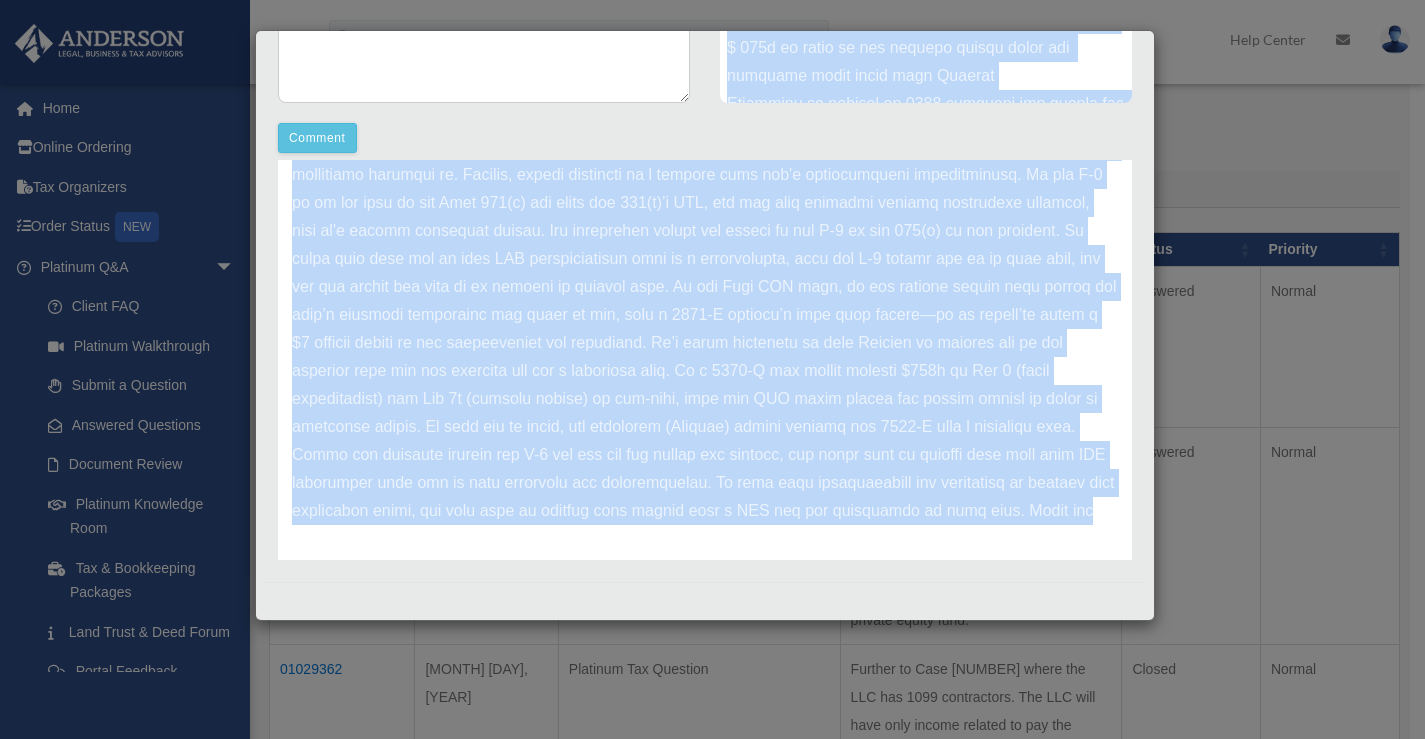 scroll, scrollTop: 335, scrollLeft: 0, axis: vertical 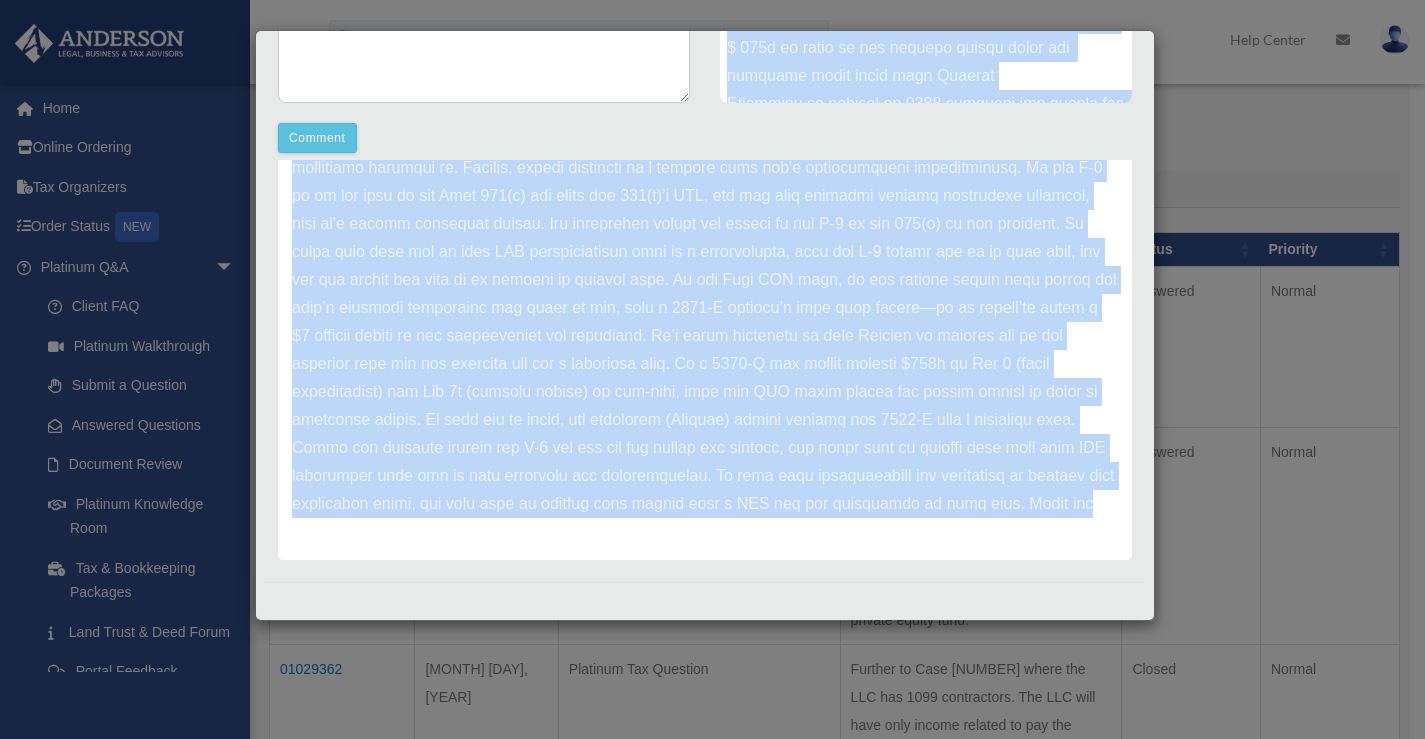 copy on "Platinum Tax Question
Case Number
01059341
Created Date
July 29, 2025
Status
Answered
Comment
Comment
Case Description
In Dec 2023 I wired $ 120k from my corporate solo 401k to a private equity fund.  The private equity fund credited the Solo 401k with ~ $120k of their private fund.  My CPA considers that it was a distribution as it left the Solo 401k into the equity fund which is not publicly traded.
At the same time, I had a ROTH IRA with Vantage with funds in the private equity fund as well.  So I sold $ 120k of funds in the private equity funds and received..." 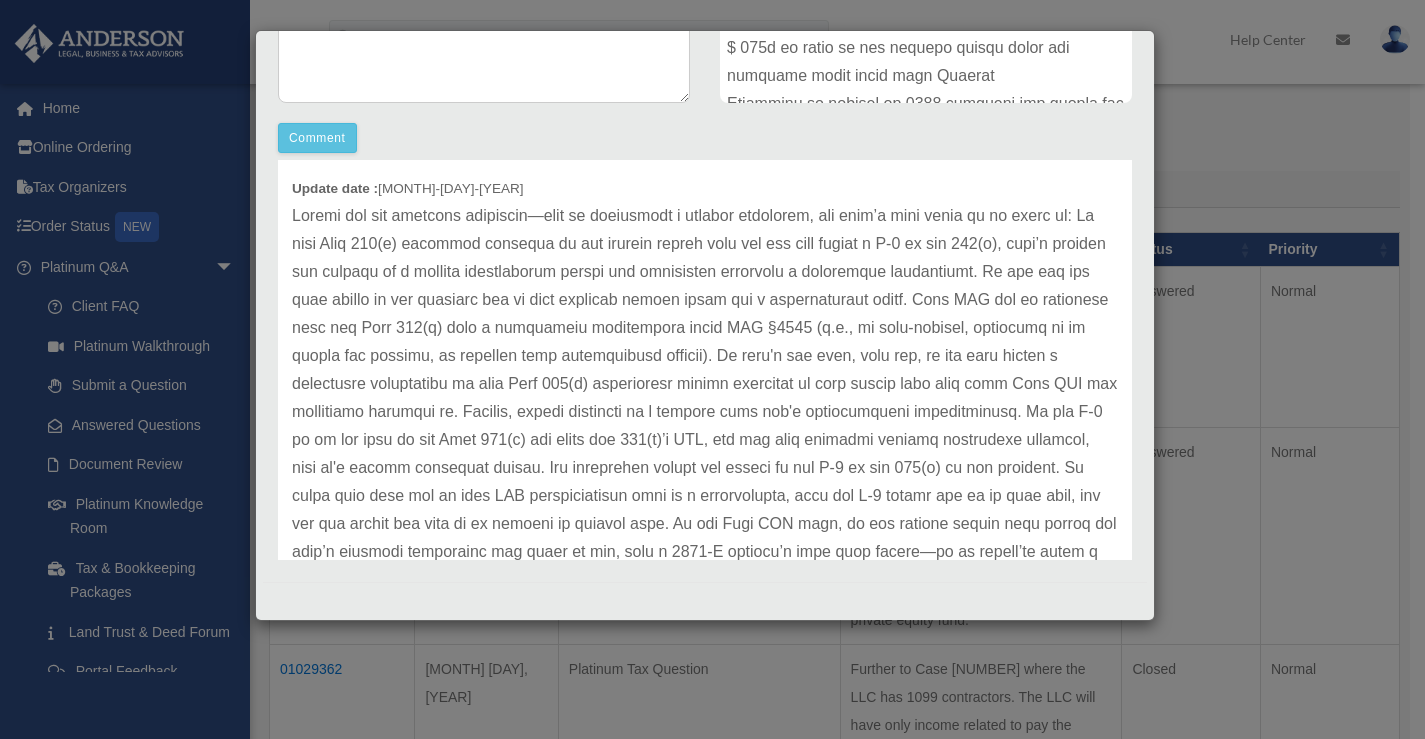 scroll, scrollTop: 35, scrollLeft: 0, axis: vertical 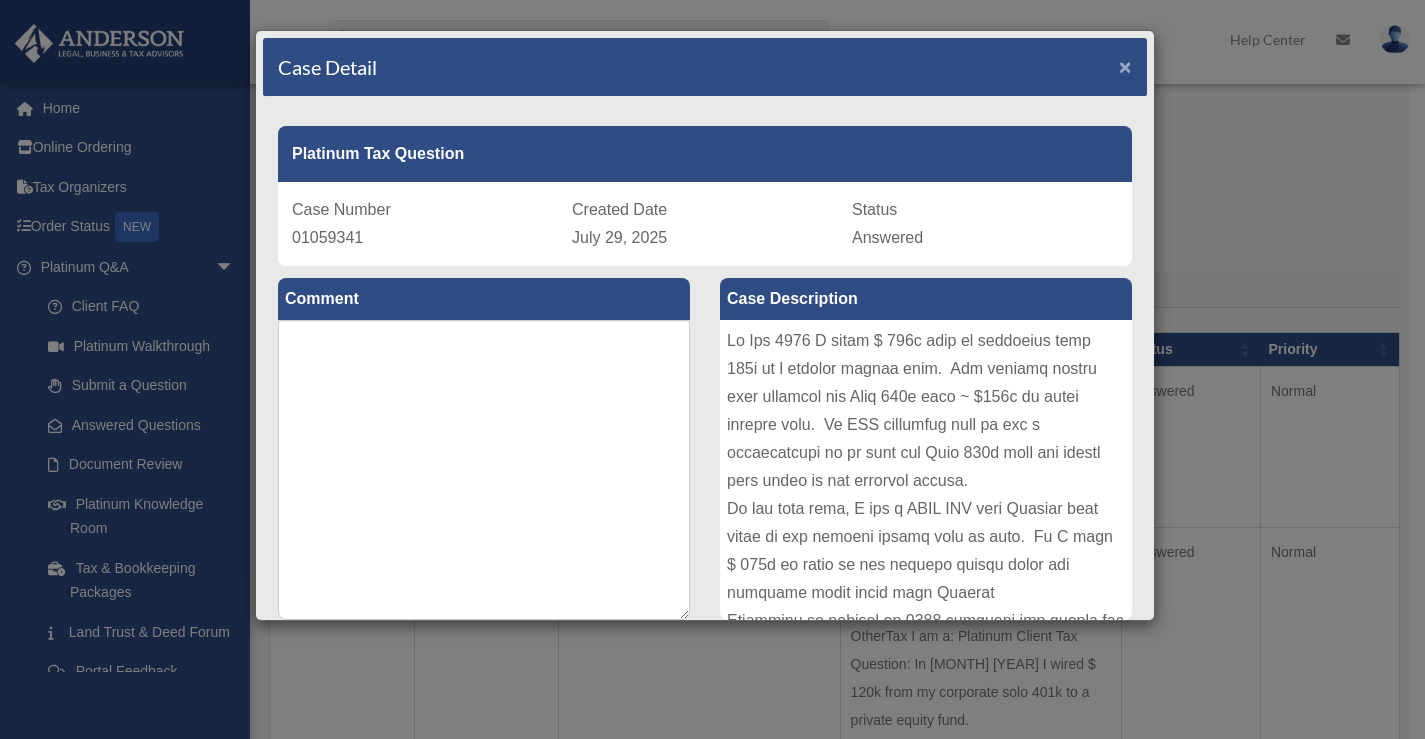 click on "×" at bounding box center (1125, 66) 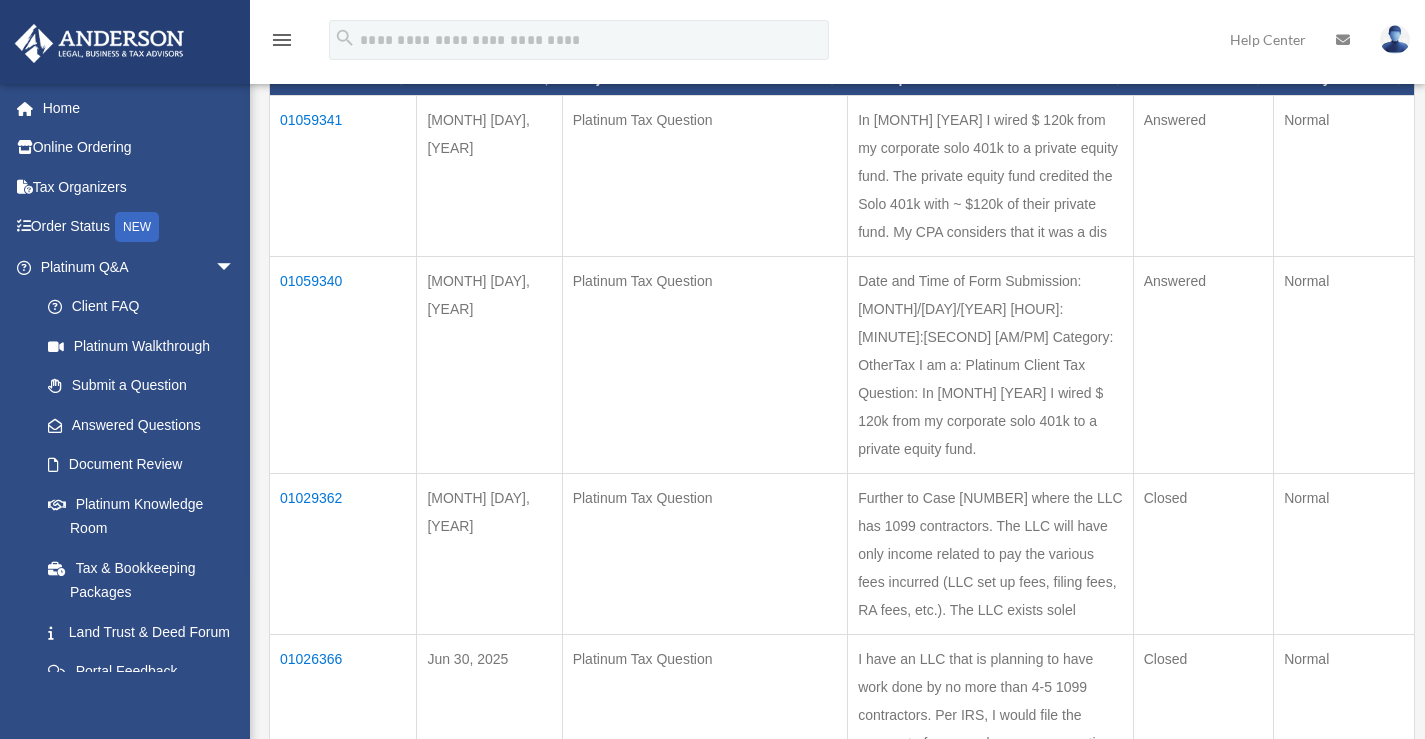 scroll, scrollTop: 300, scrollLeft: 0, axis: vertical 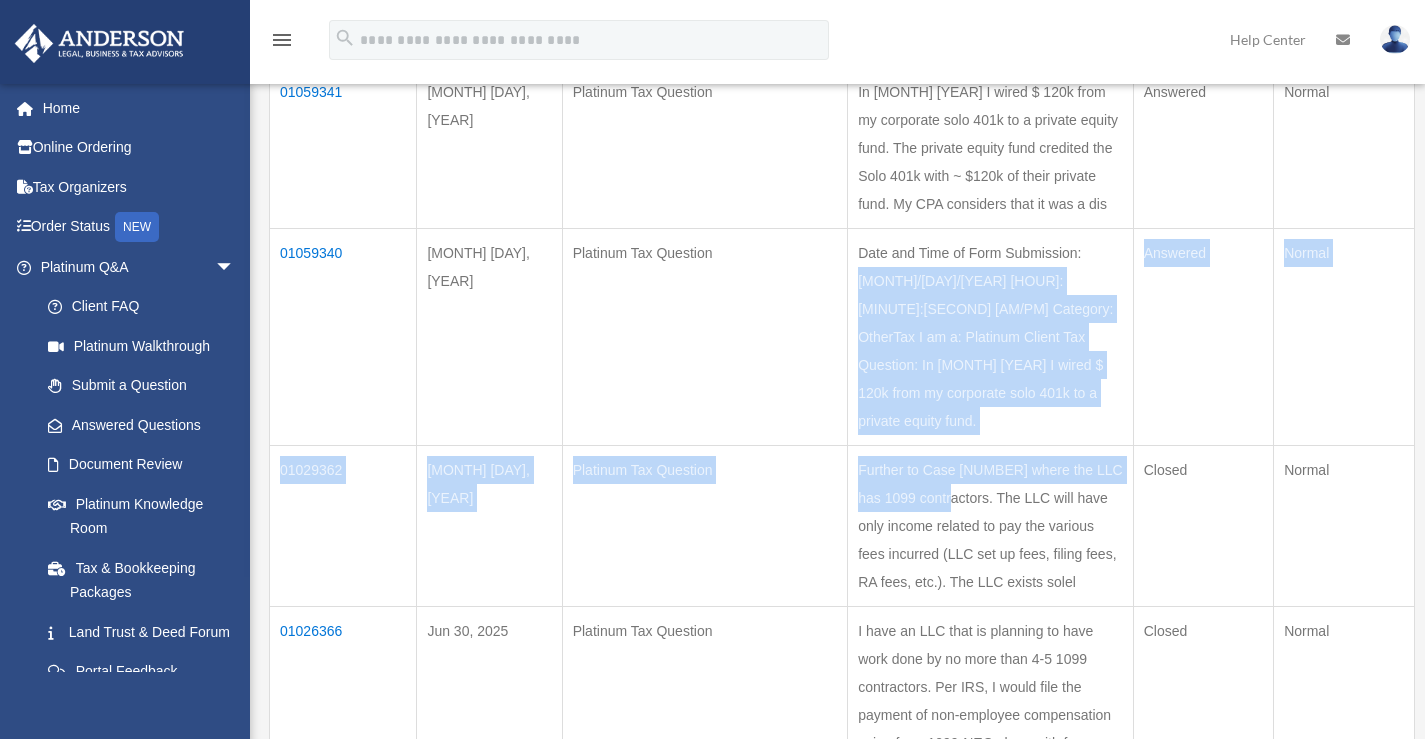 drag, startPoint x: 841, startPoint y: 308, endPoint x: 953, endPoint y: 519, distance: 238.88281 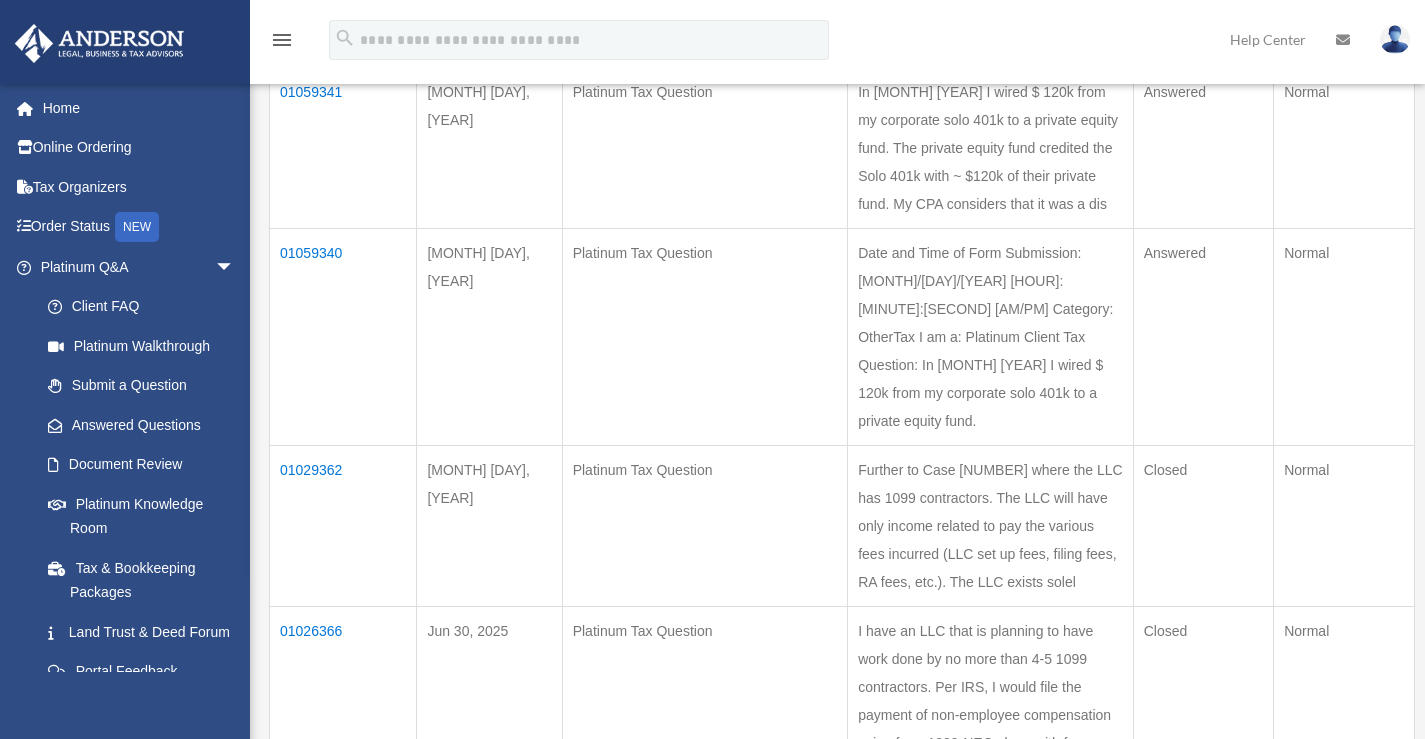 click on "01059340" at bounding box center (343, 336) 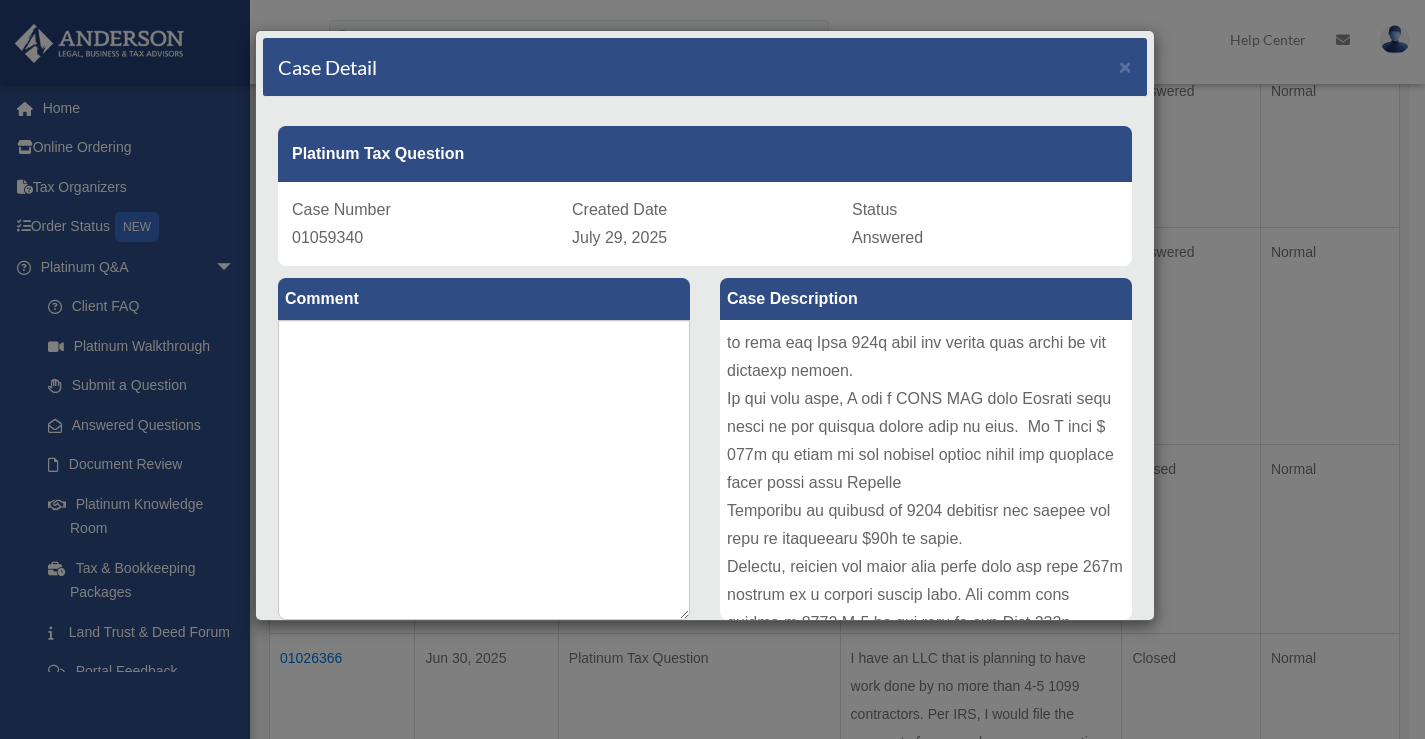 scroll, scrollTop: 0, scrollLeft: 0, axis: both 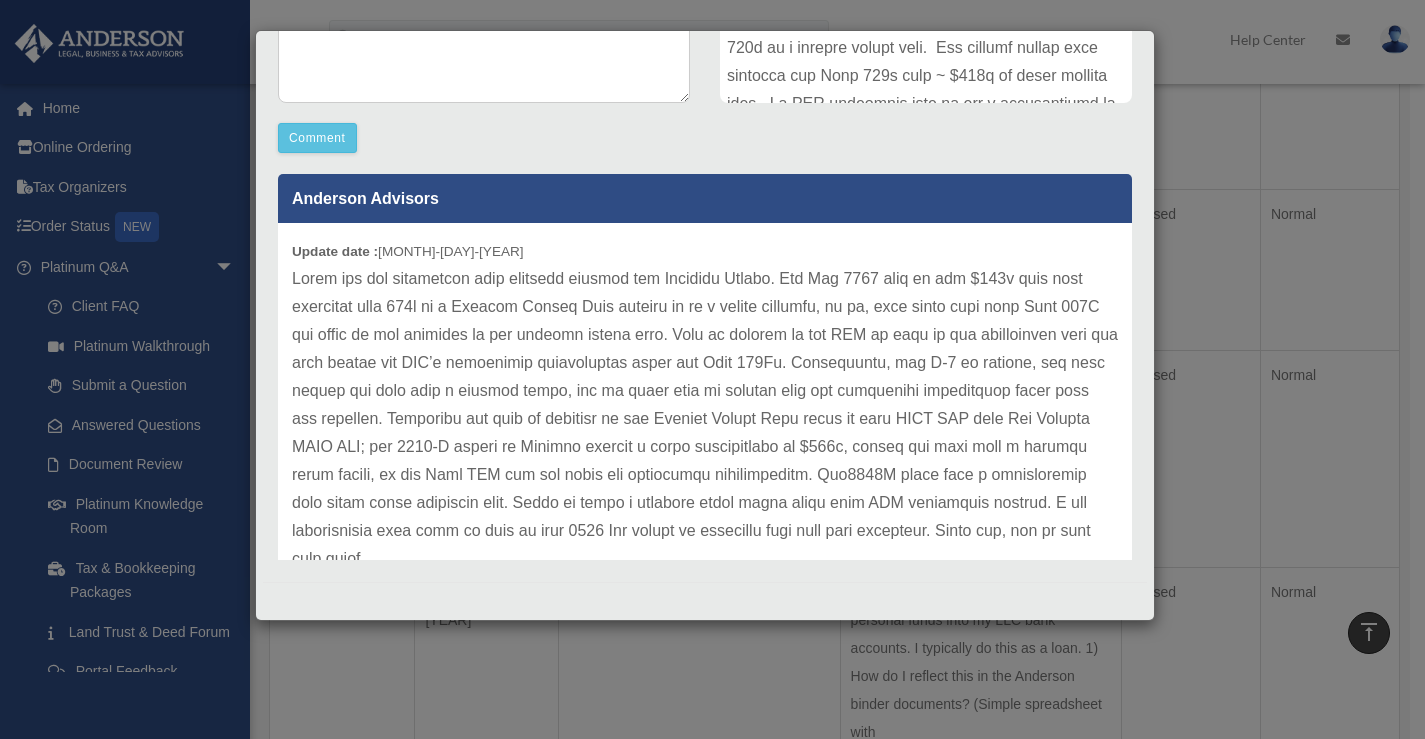 click at bounding box center [705, 419] 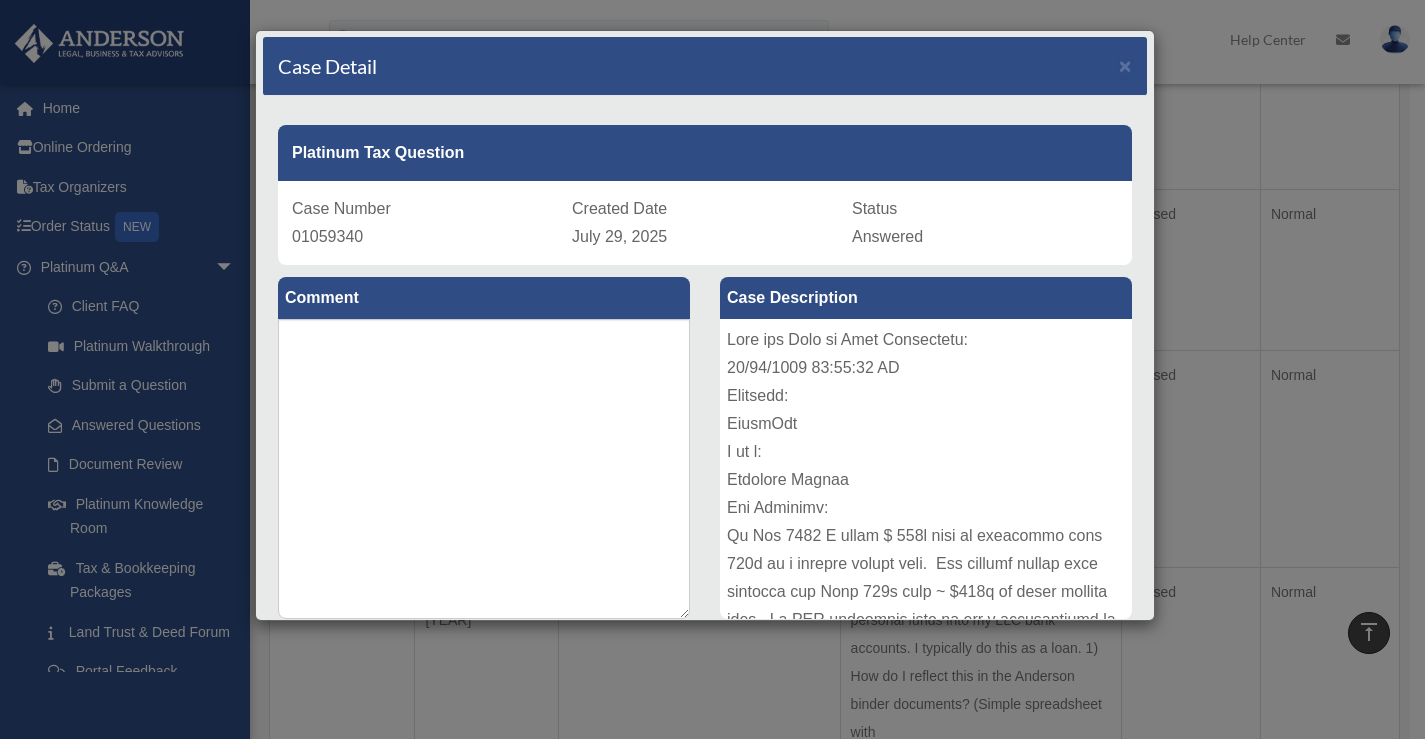 scroll, scrollTop: 0, scrollLeft: 0, axis: both 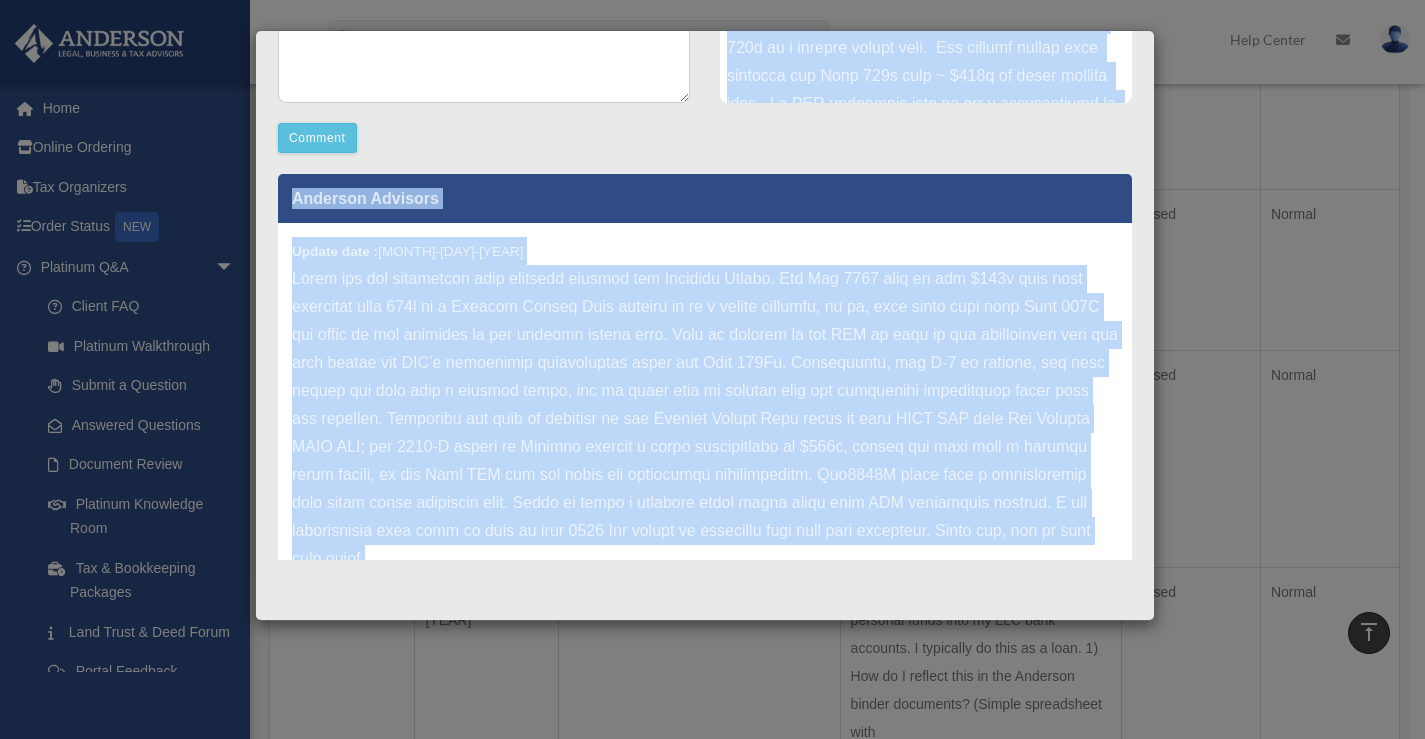 drag, startPoint x: 295, startPoint y: 148, endPoint x: 1012, endPoint y: 627, distance: 862.28186 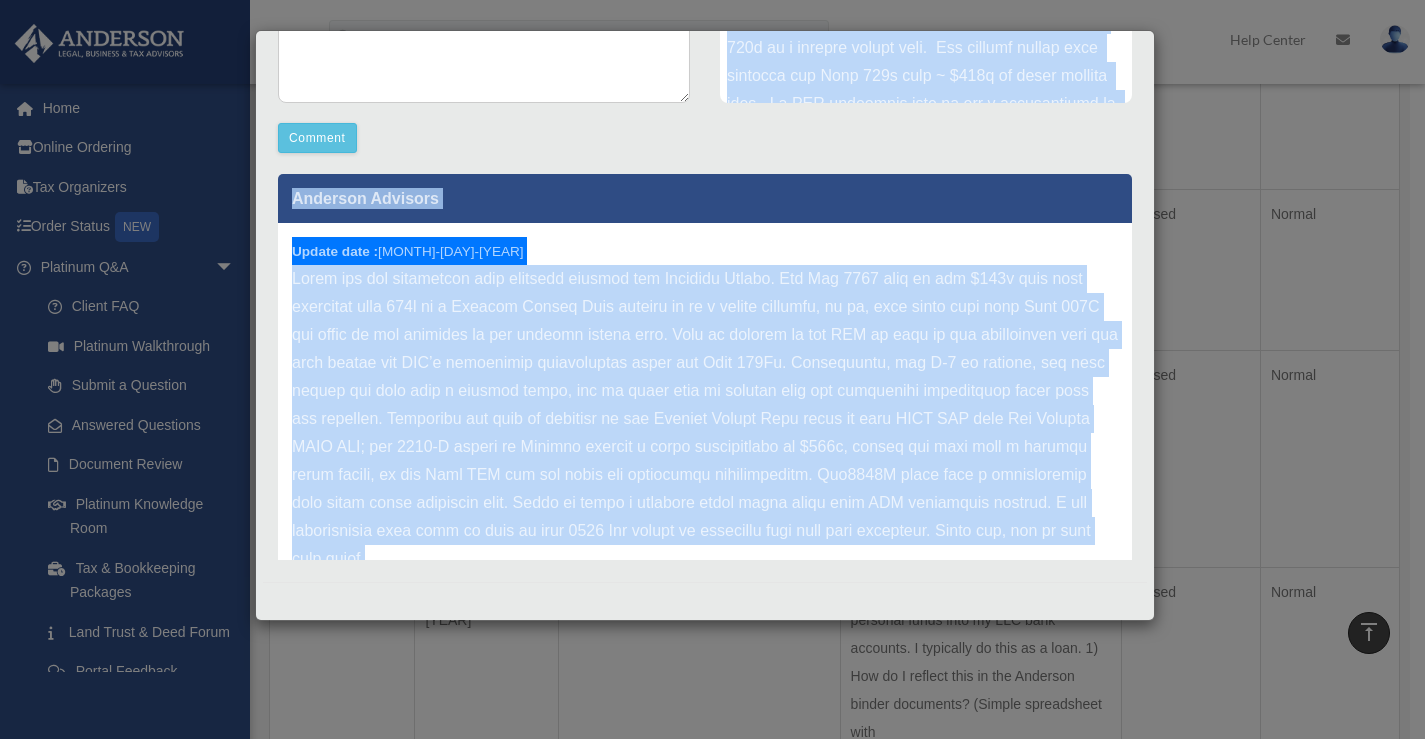 click on "Comment" at bounding box center [484, 138] 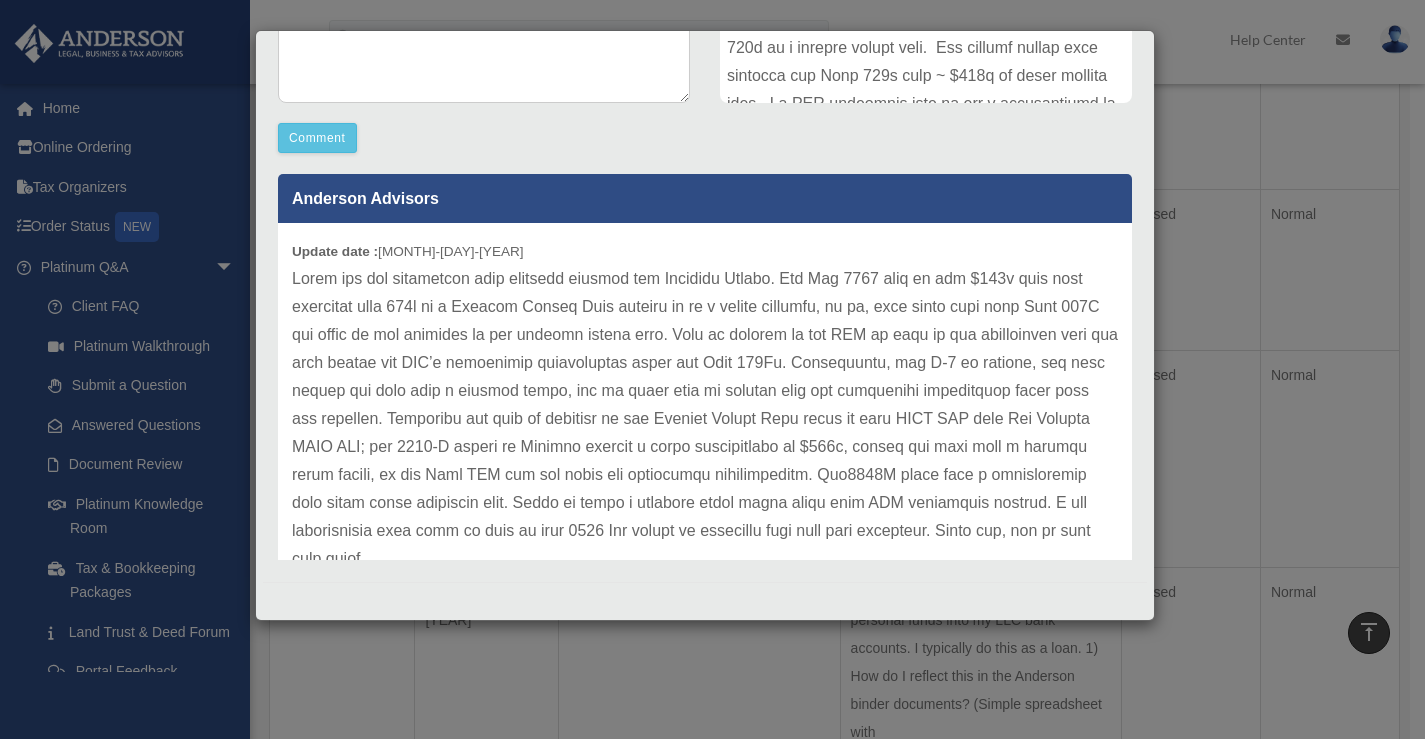 click on "Comment" at bounding box center (484, 138) 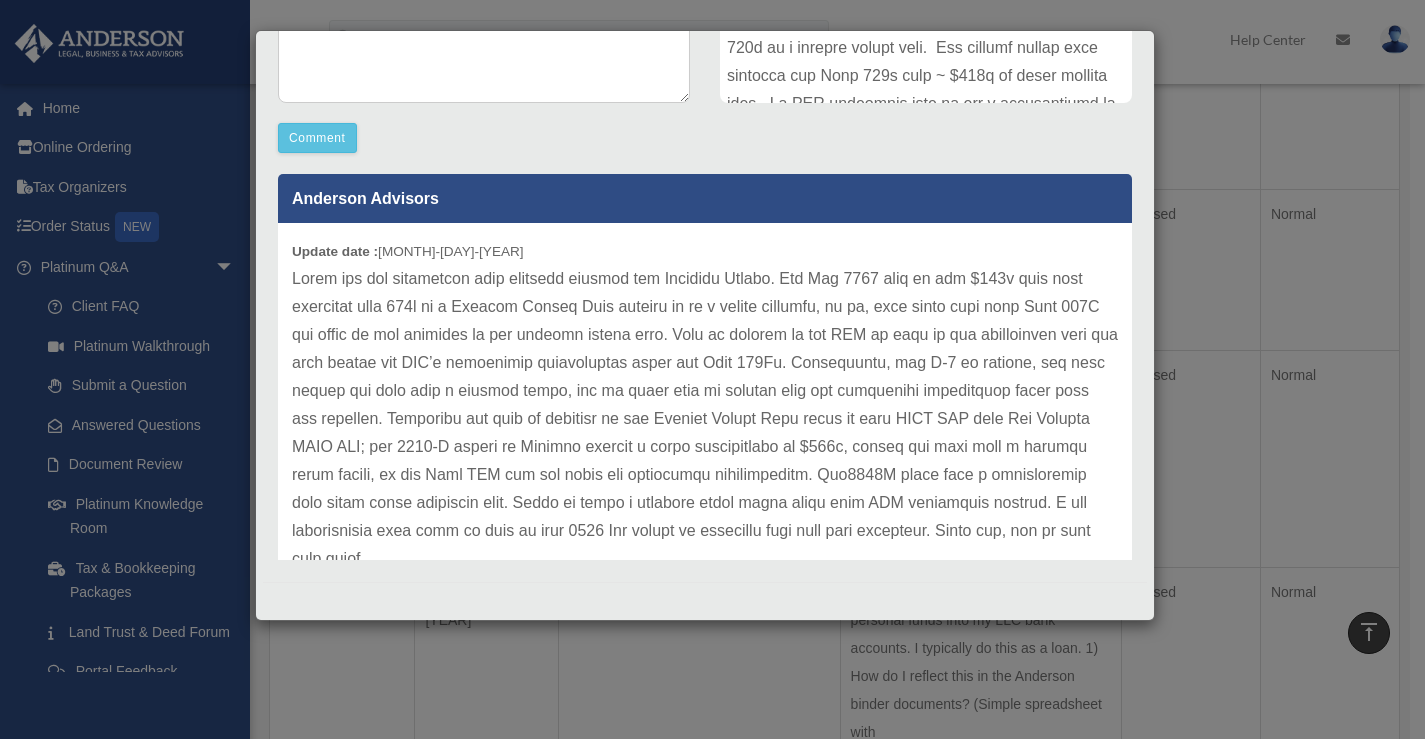 click on "Comment
Comment
Case Description" at bounding box center (705, 158) 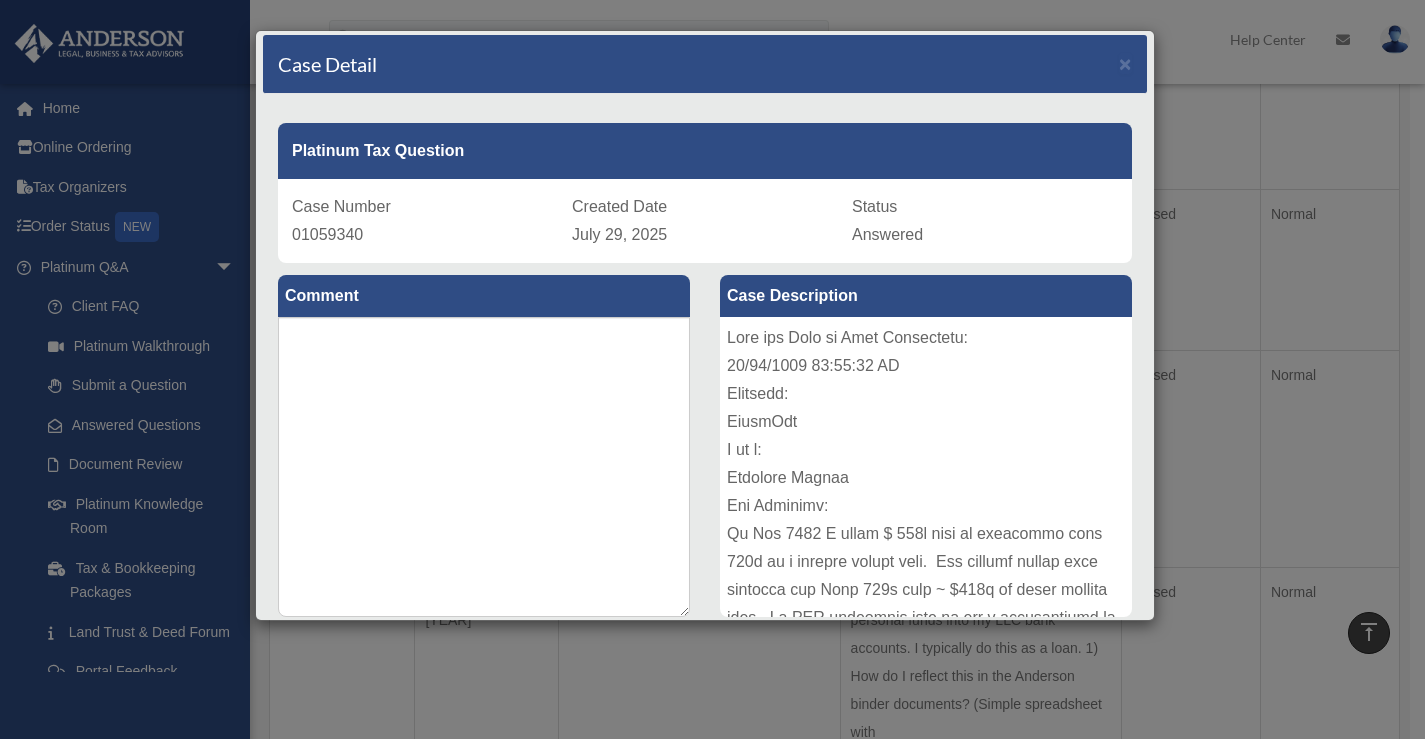 scroll, scrollTop: 0, scrollLeft: 0, axis: both 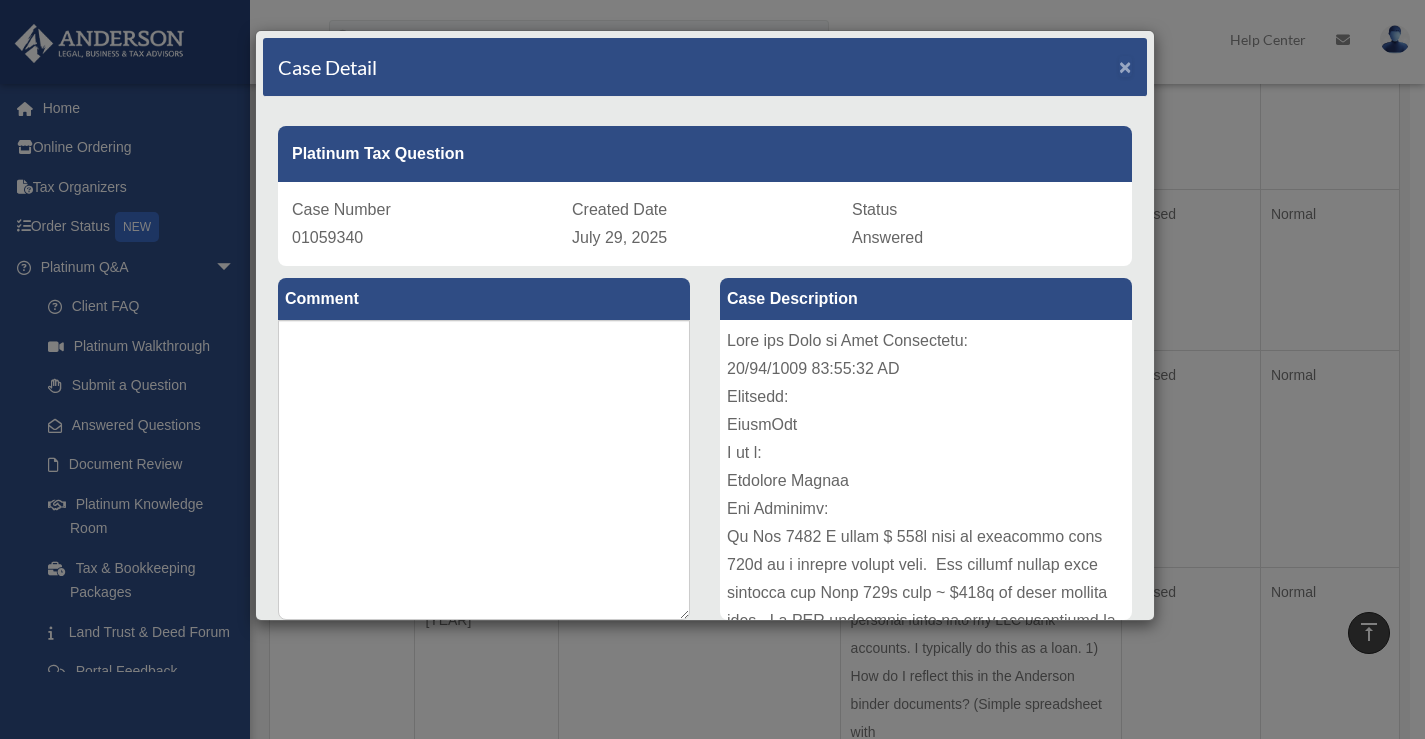 click on "×" at bounding box center (1125, 66) 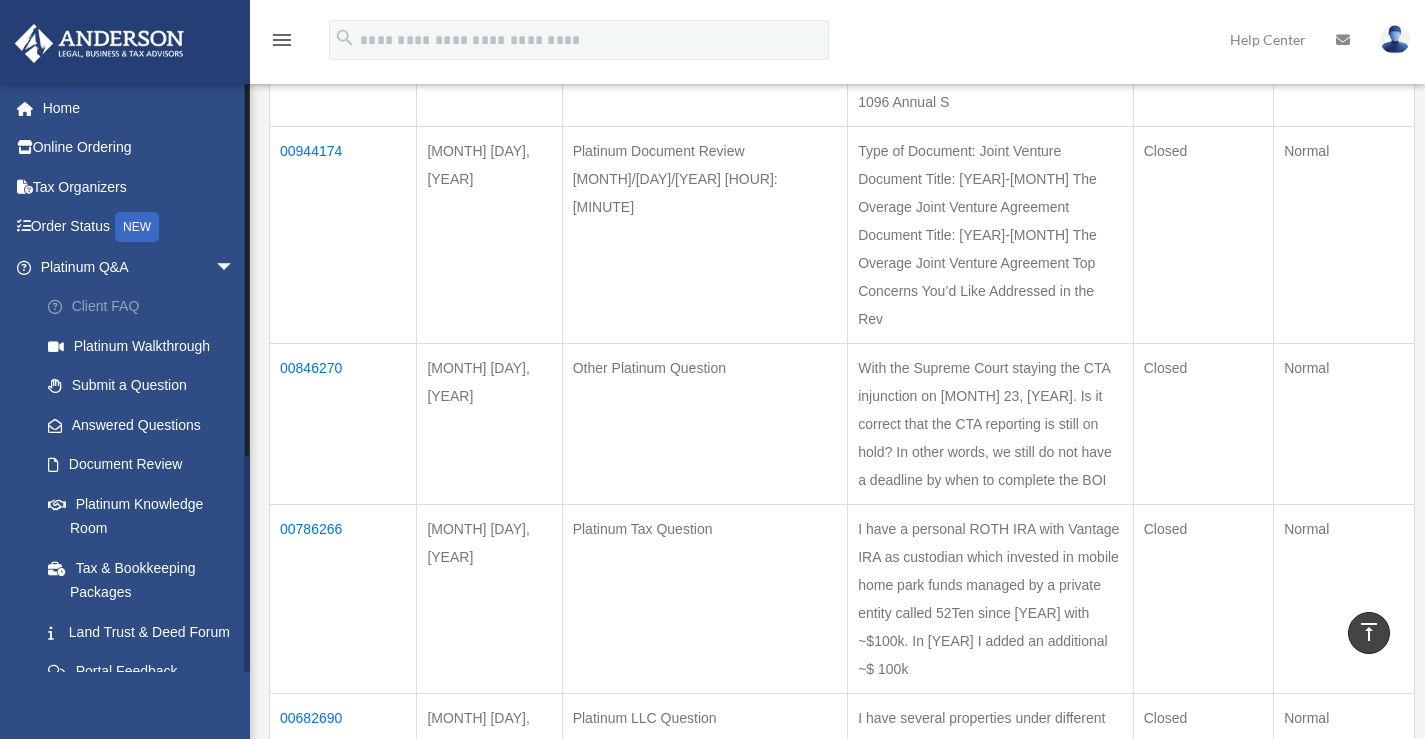 scroll, scrollTop: 700, scrollLeft: 0, axis: vertical 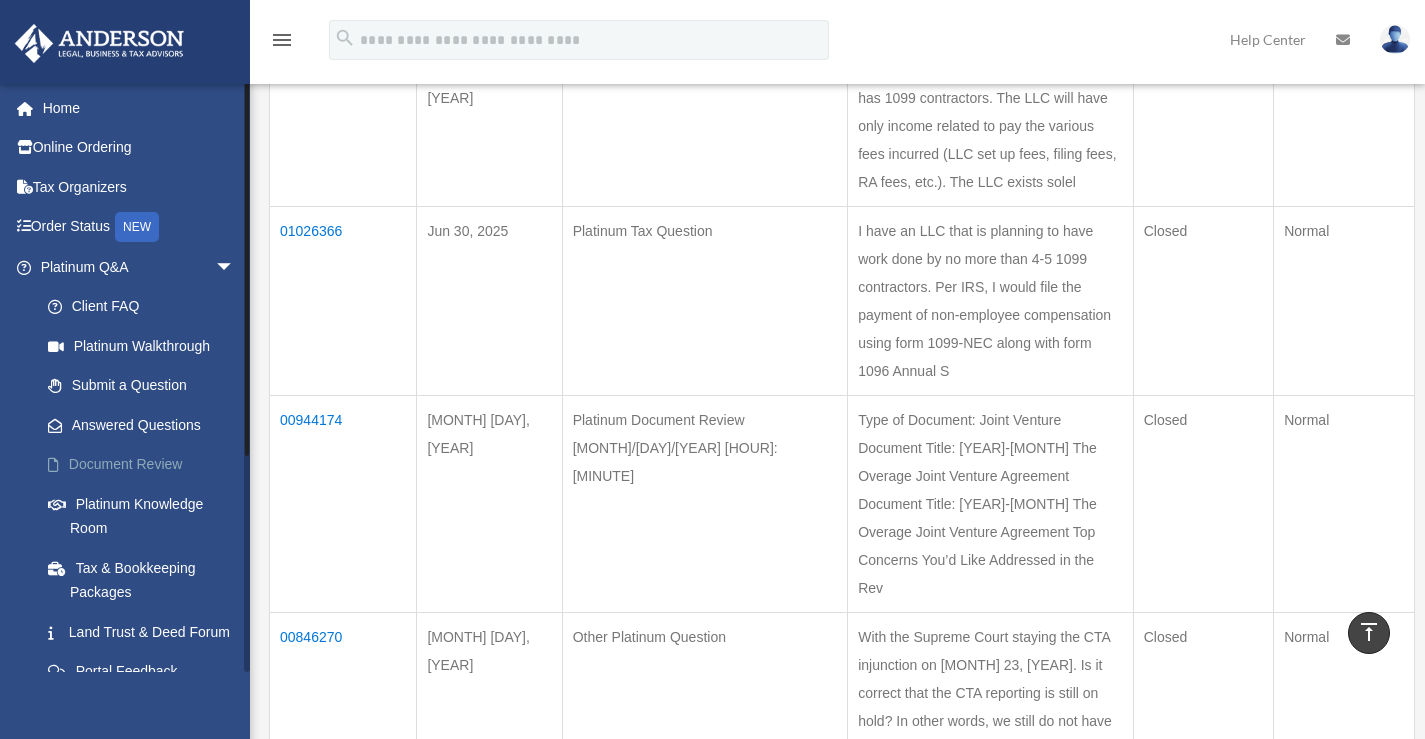 click on "Document Review" at bounding box center [146, 465] 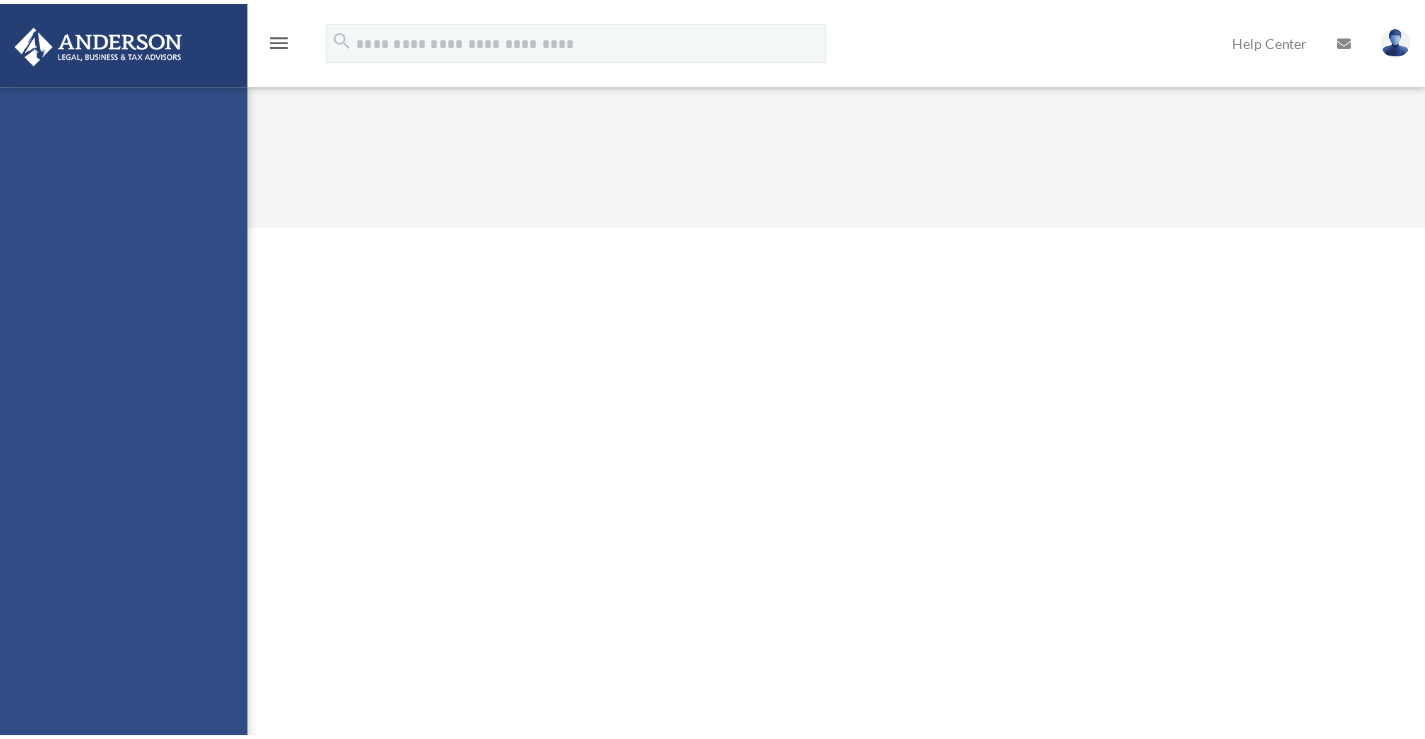 scroll, scrollTop: 0, scrollLeft: 0, axis: both 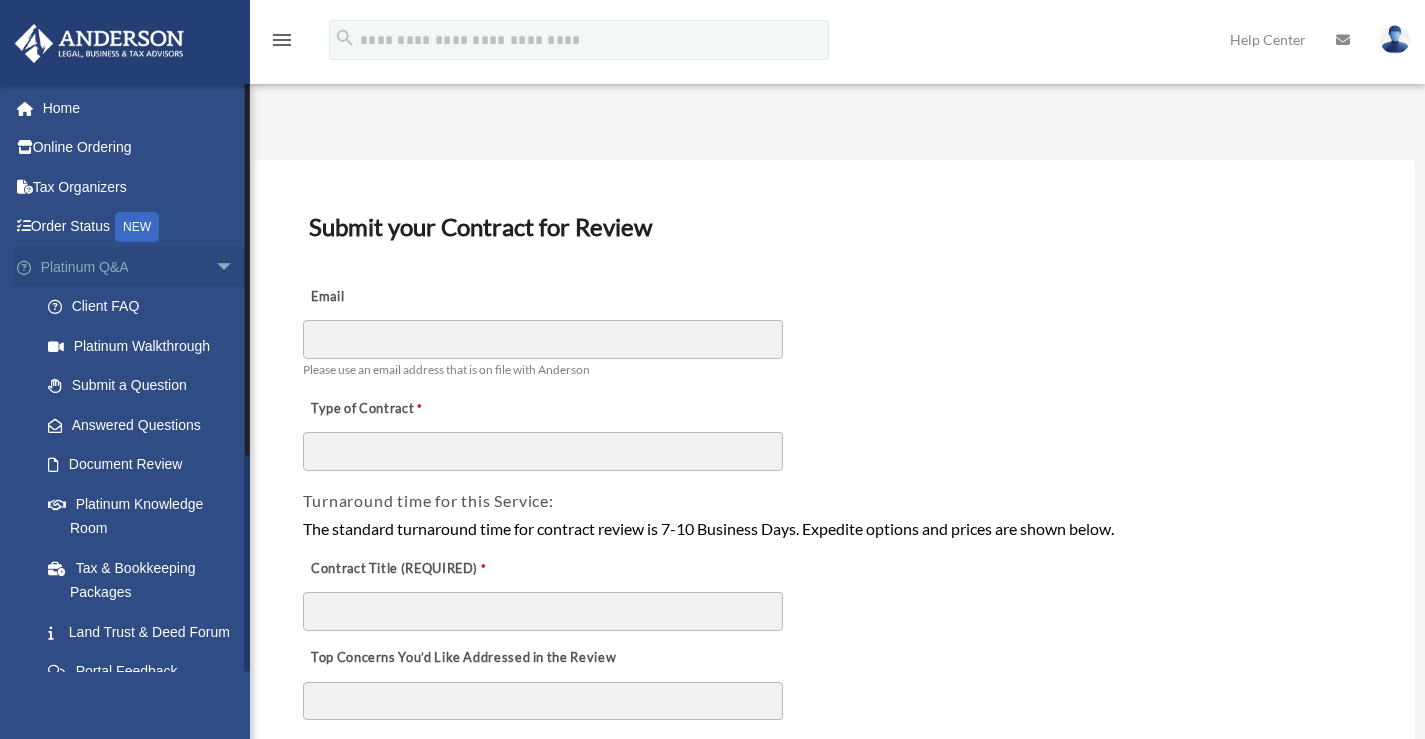 click on "arrow_drop_down" at bounding box center (235, 267) 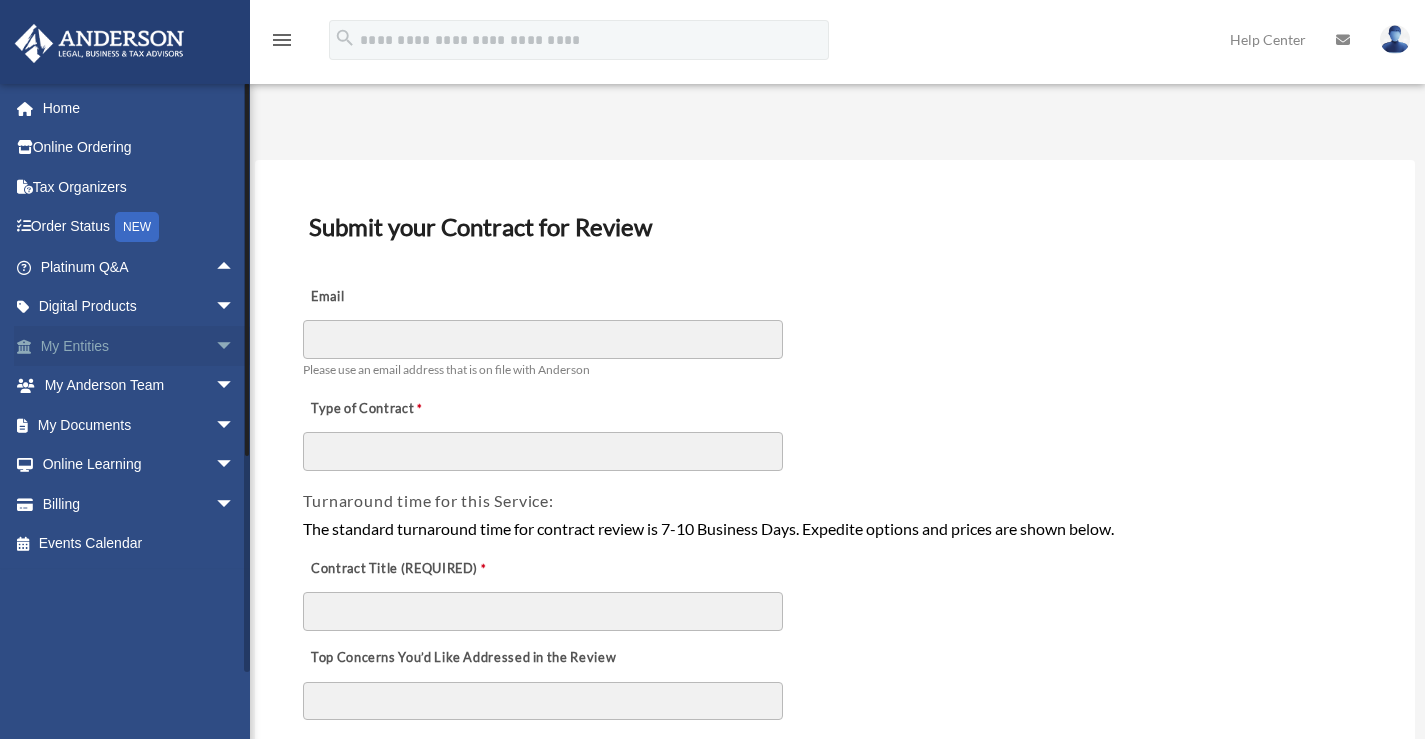 click on "arrow_drop_down" at bounding box center [235, 346] 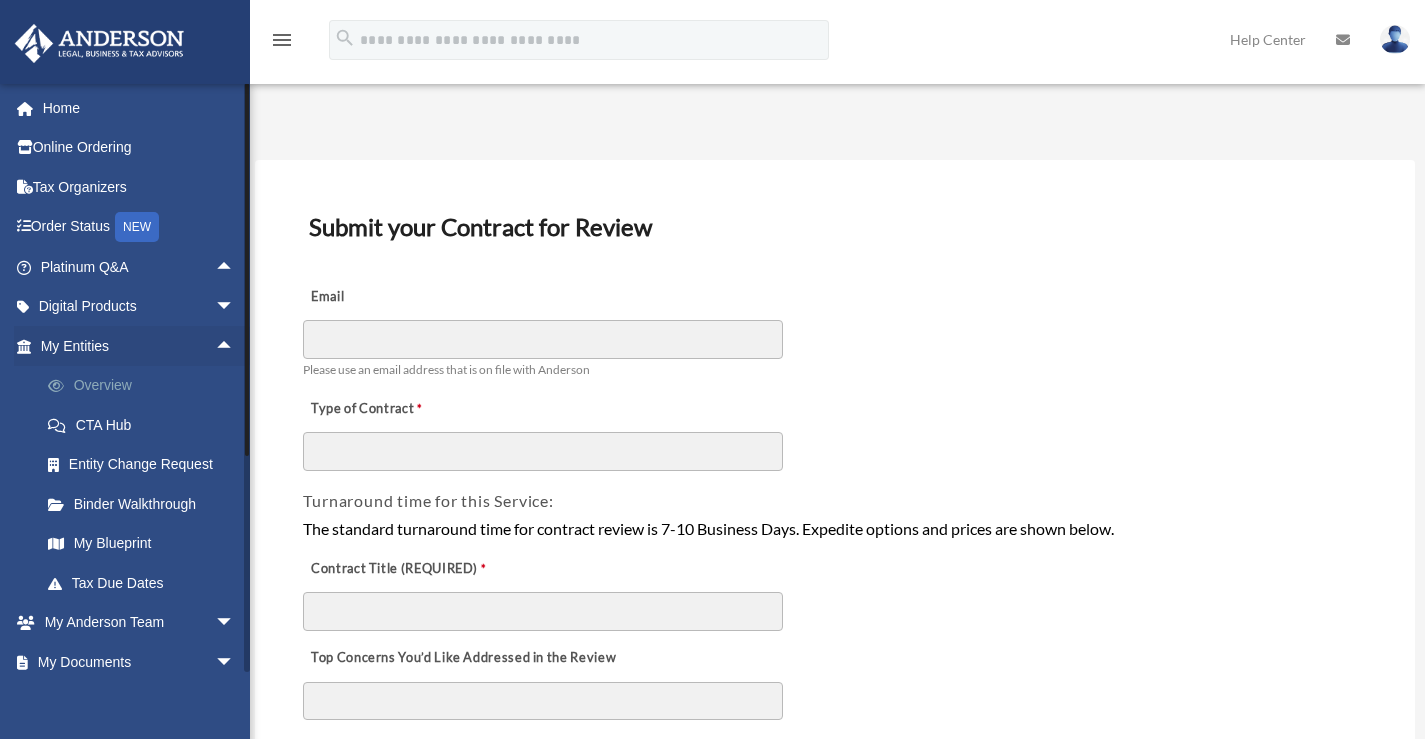 click on "Overview" at bounding box center [146, 386] 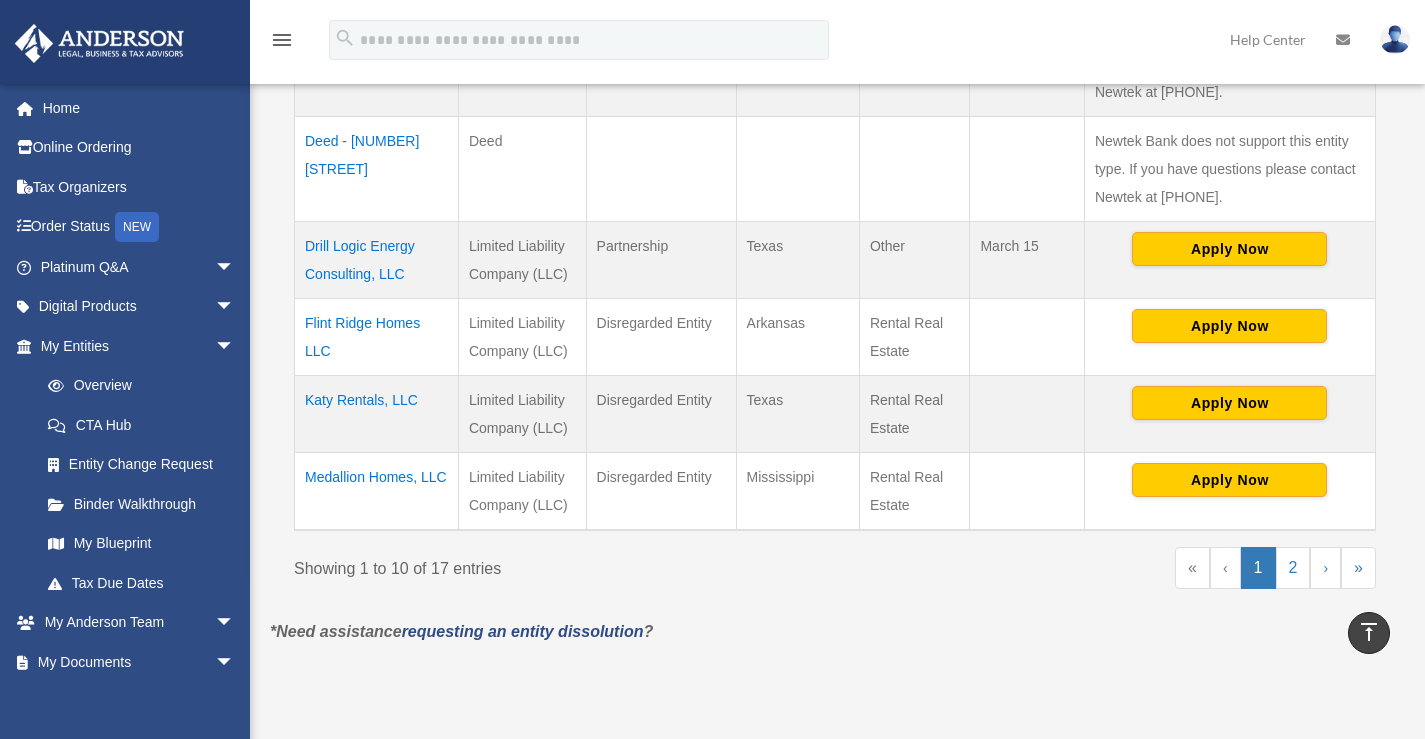 scroll, scrollTop: 876, scrollLeft: 0, axis: vertical 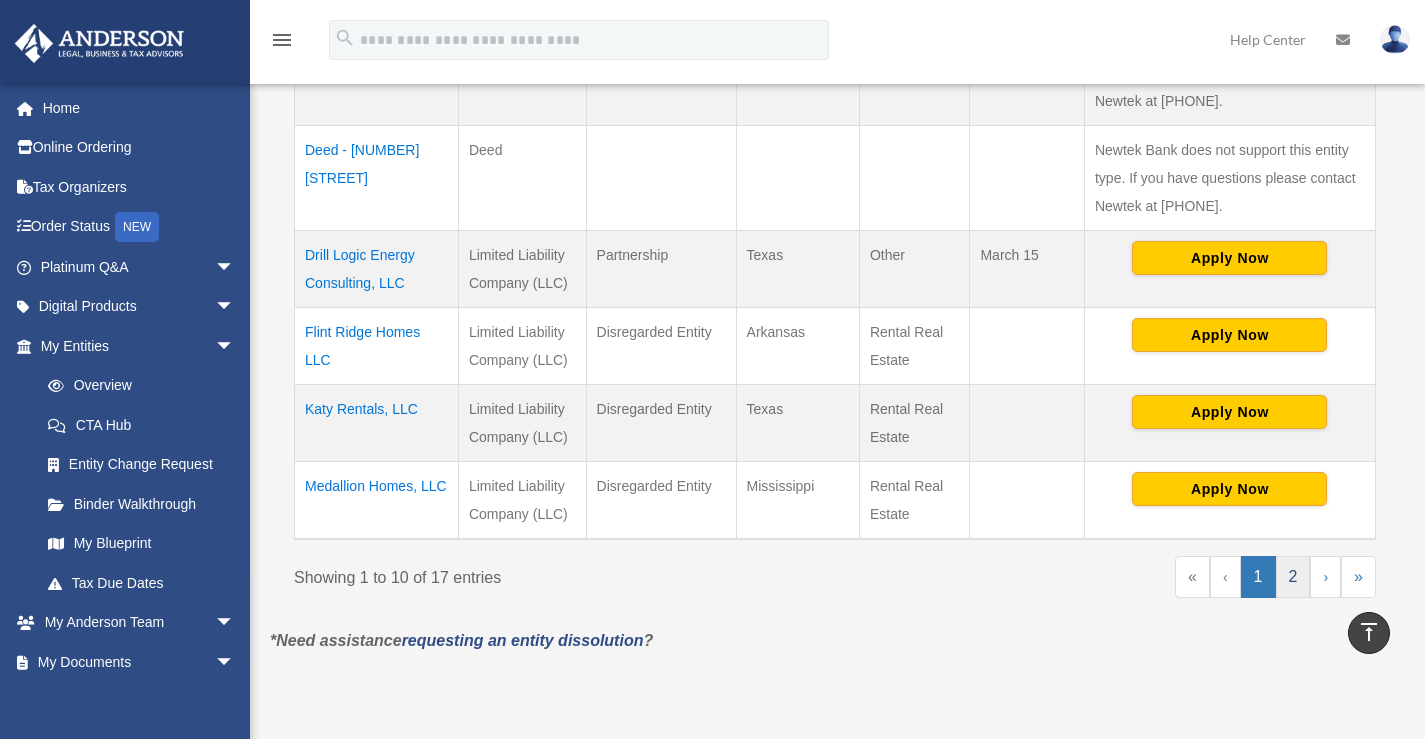 click on "2" at bounding box center [1293, 577] 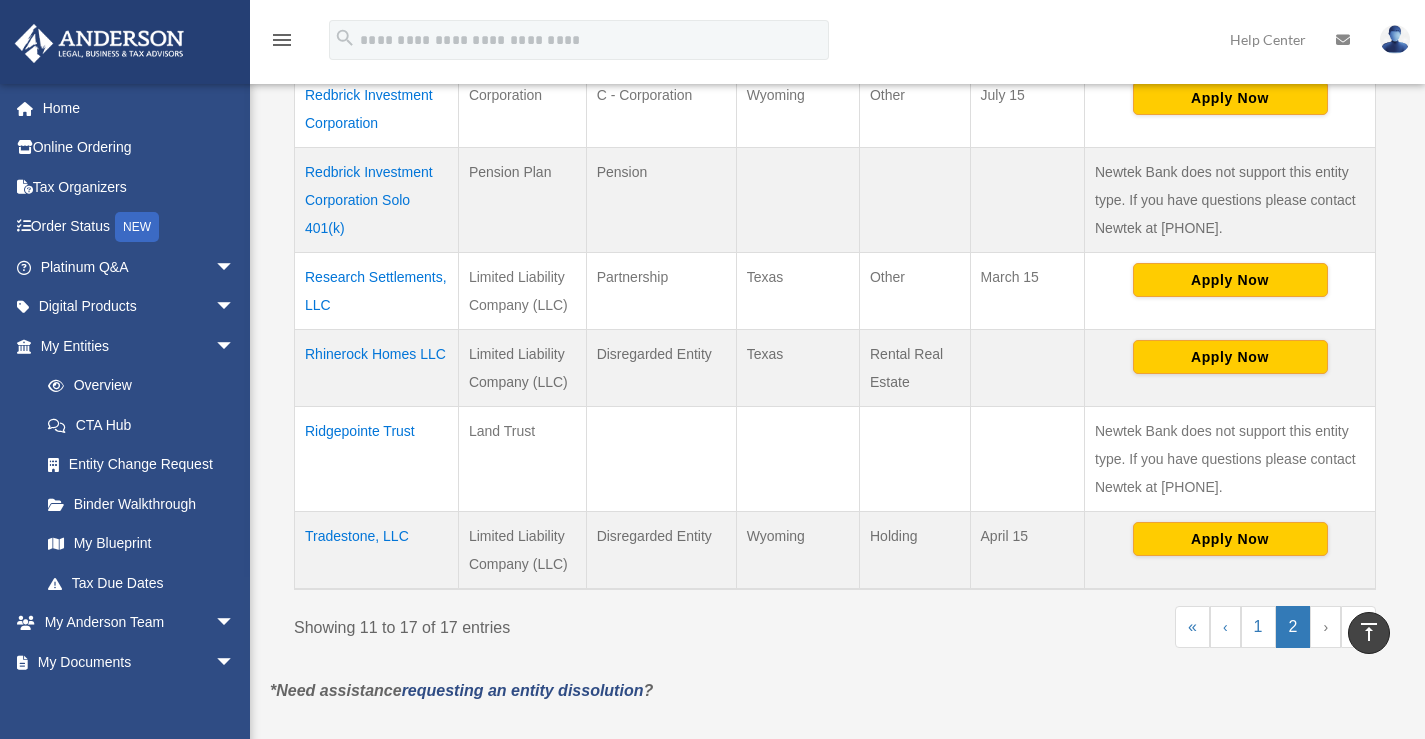 scroll, scrollTop: 576, scrollLeft: 0, axis: vertical 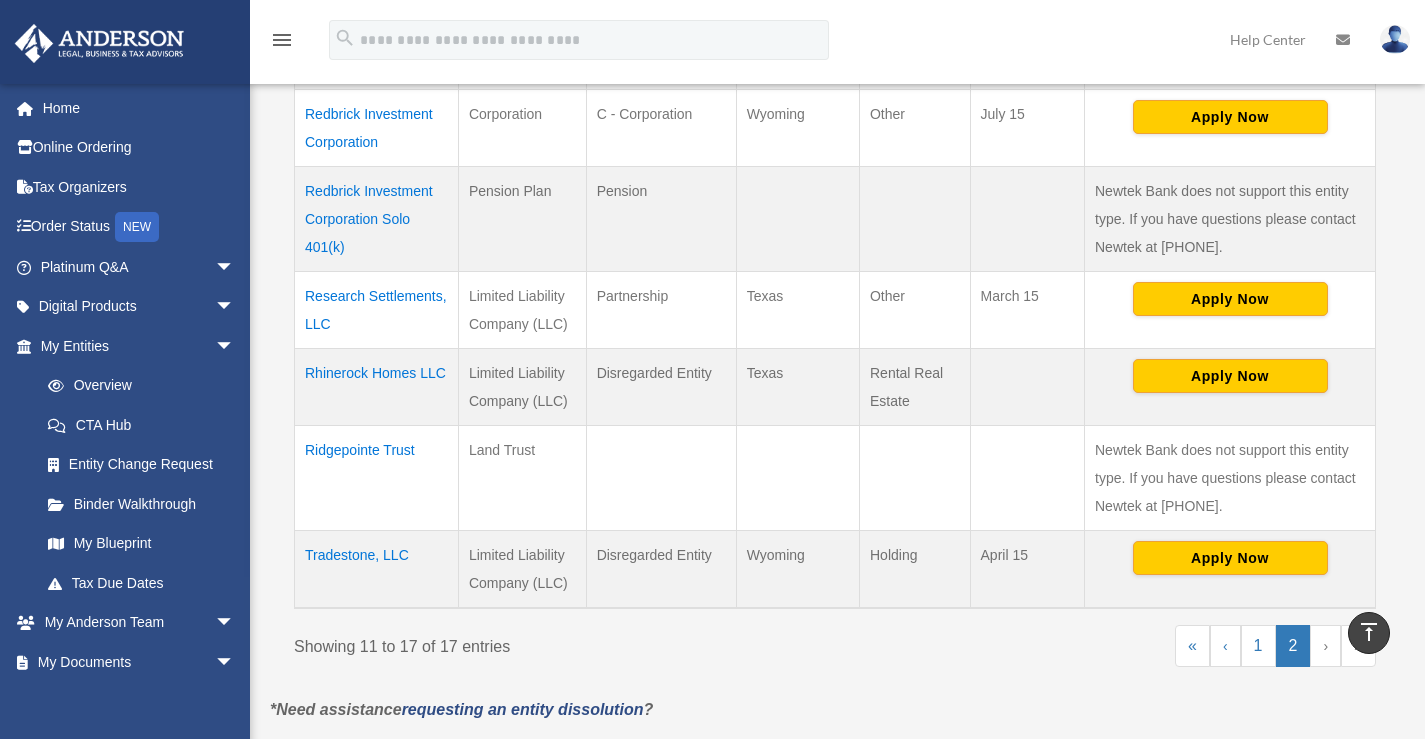 click on "Research Settlements, LLC" at bounding box center (377, 310) 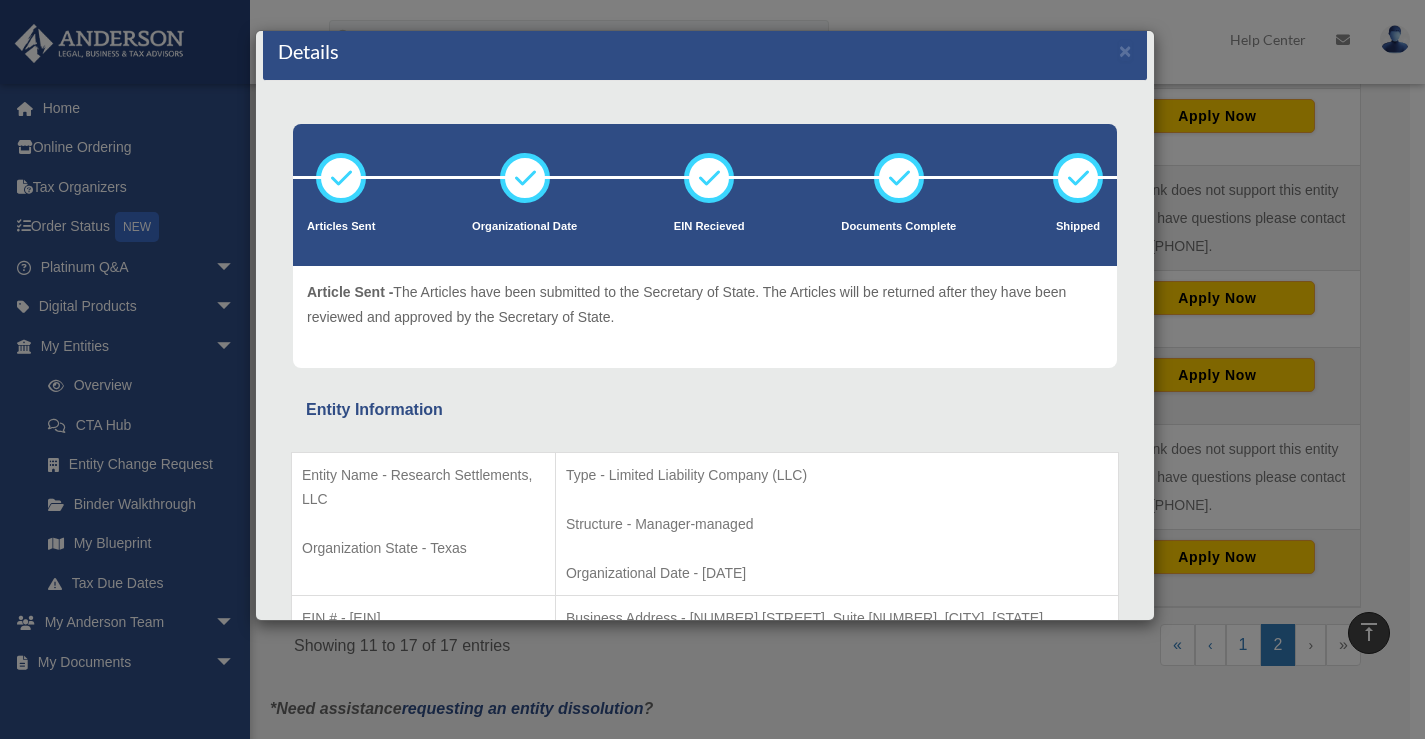 scroll, scrollTop: 0, scrollLeft: 0, axis: both 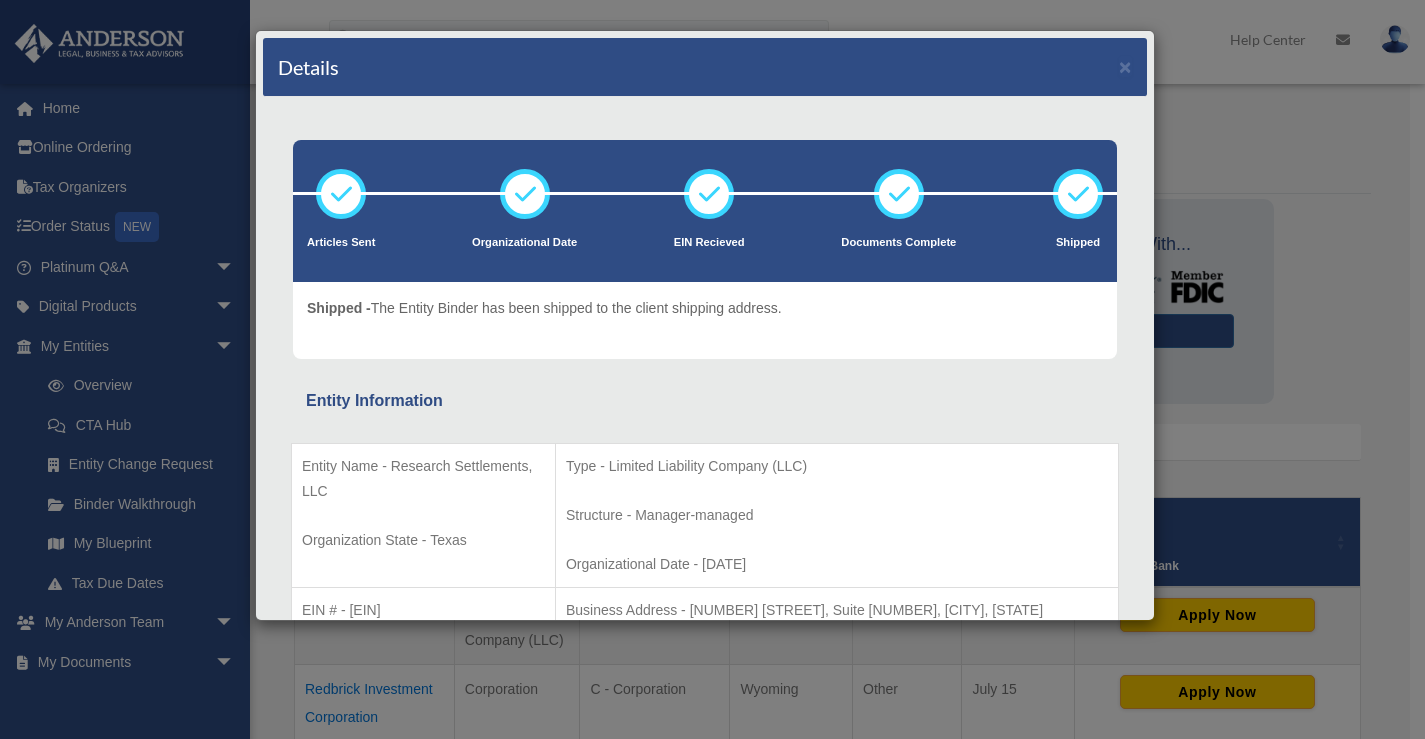 click on "Articles Sent
Organizational Date" at bounding box center (705, 1373) 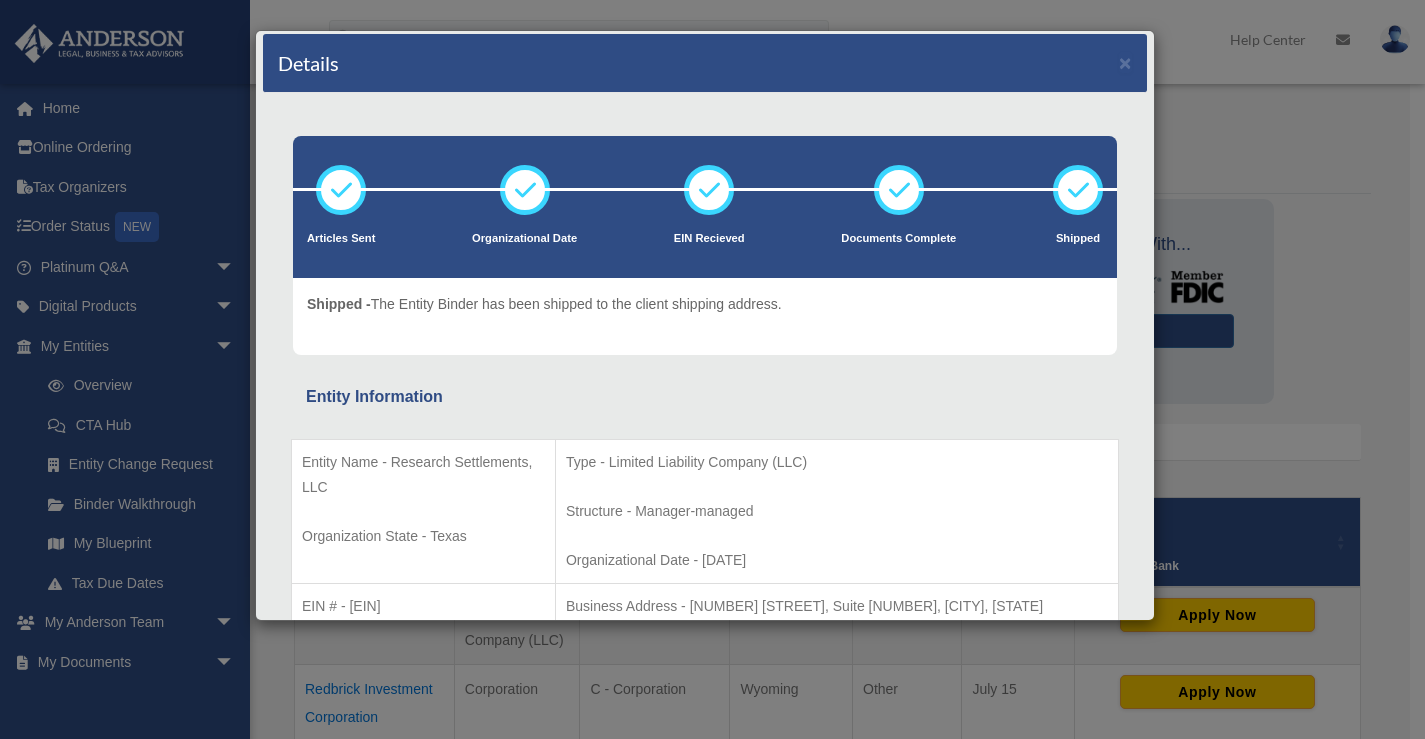 scroll, scrollTop: 0, scrollLeft: 0, axis: both 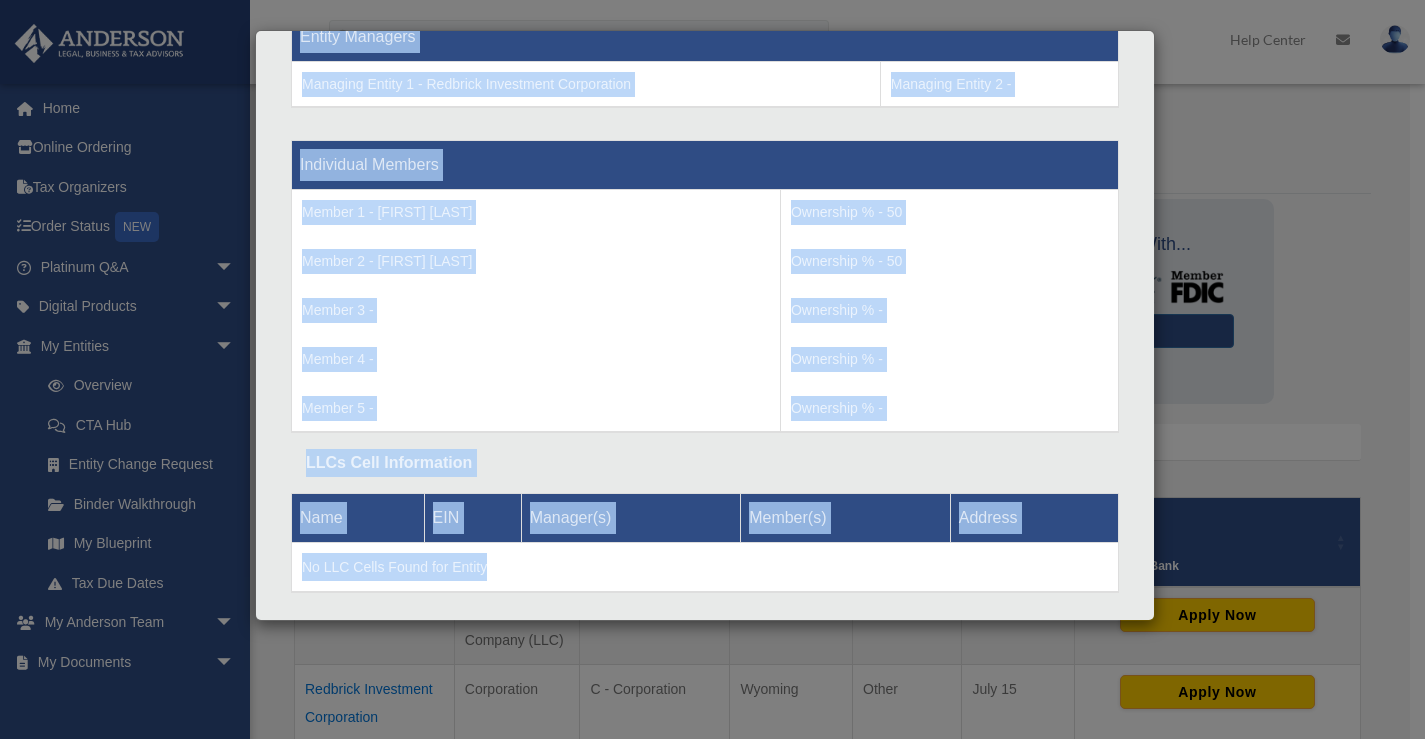 drag, startPoint x: 308, startPoint y: 396, endPoint x: 956, endPoint y: 590, distance: 676.41705 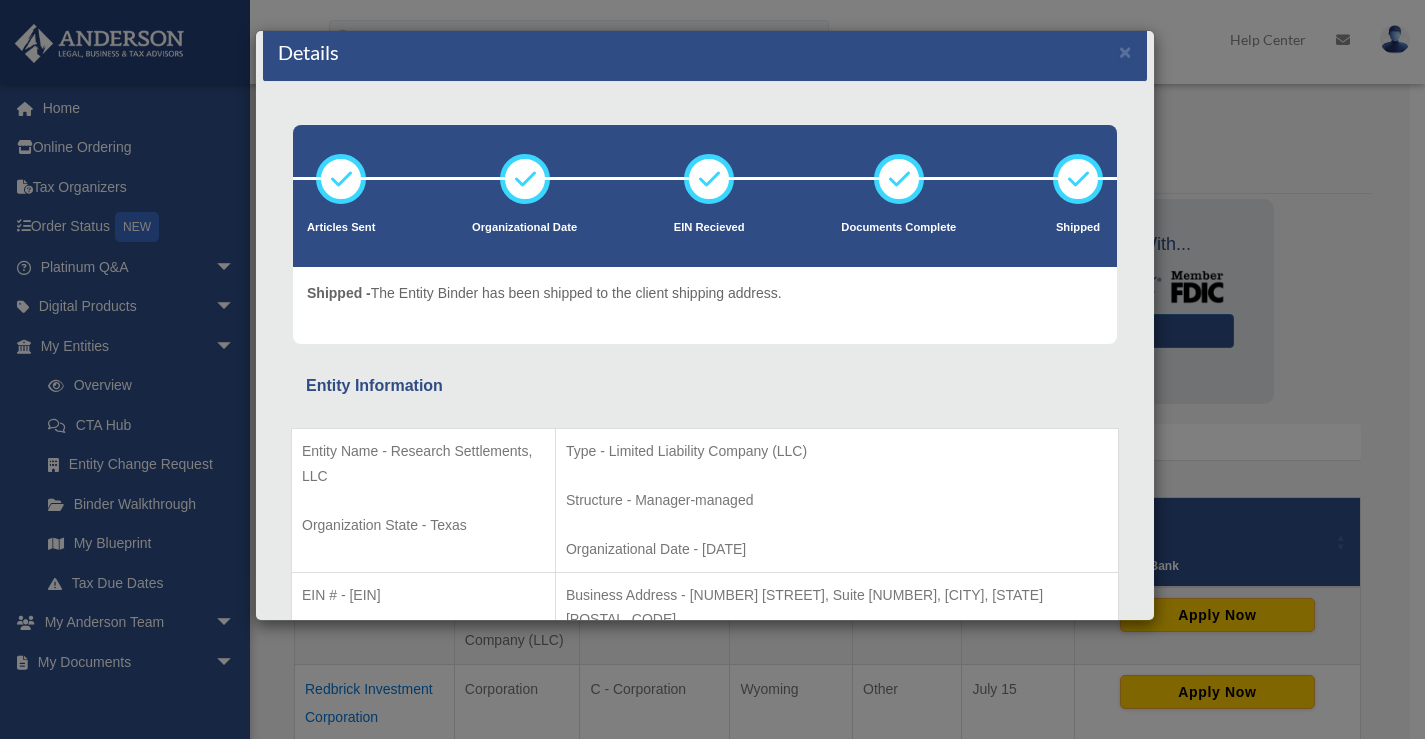 scroll, scrollTop: 0, scrollLeft: 0, axis: both 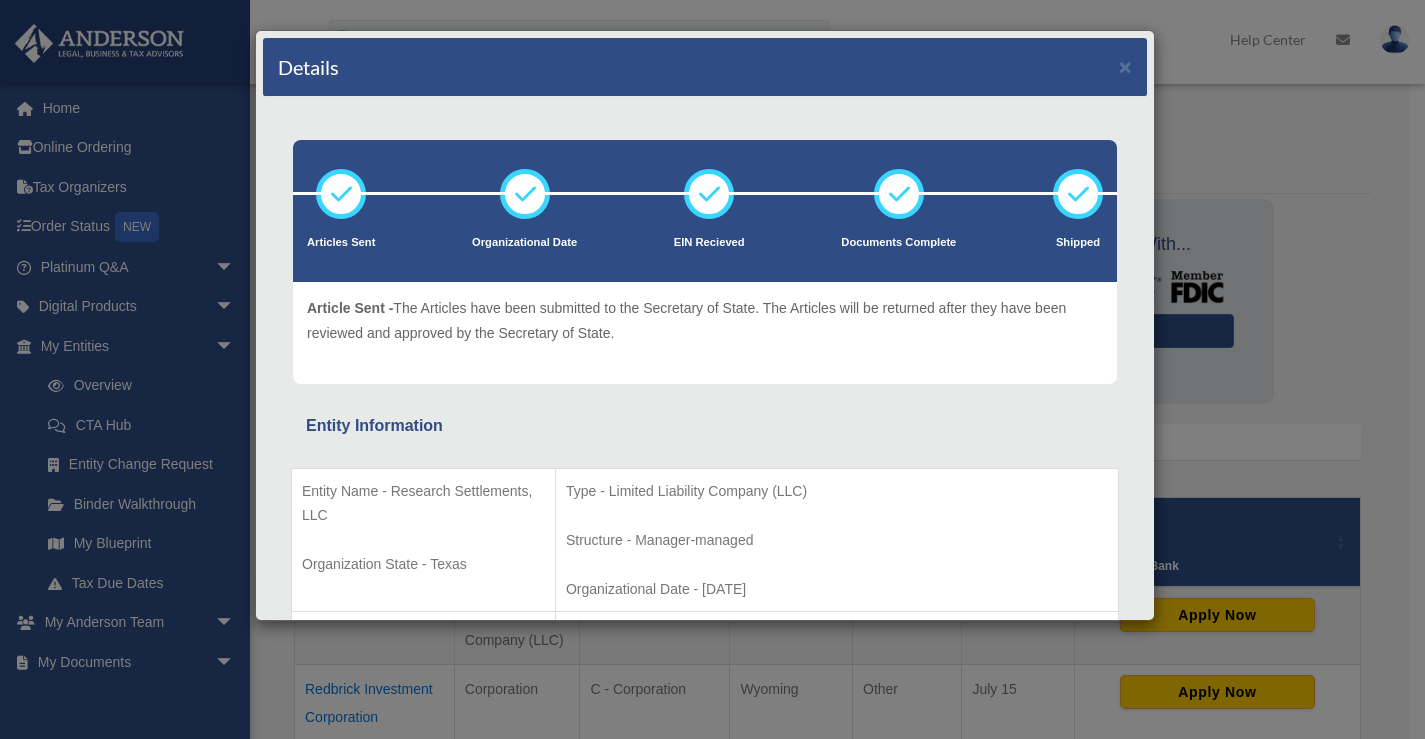 click on "Articles Sent
Organizational Date" at bounding box center [705, 1385] 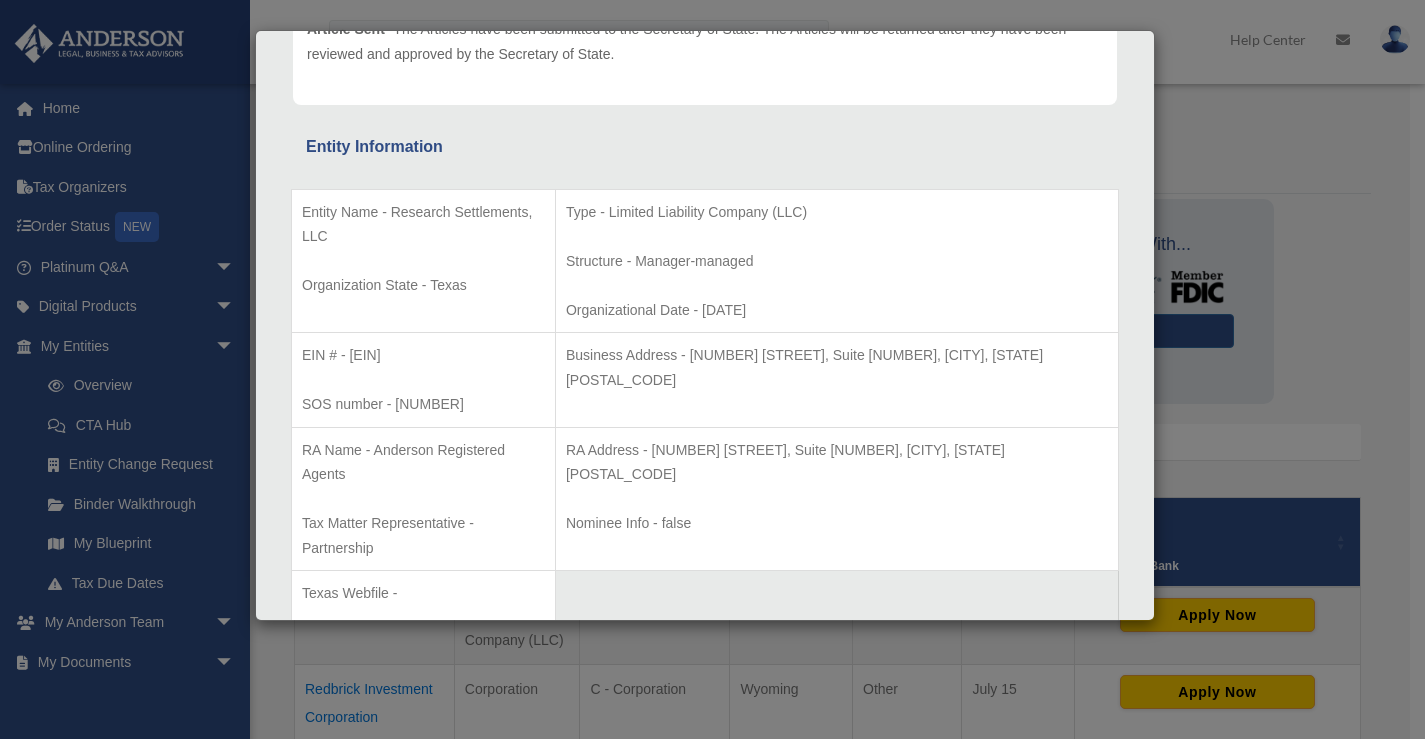 scroll, scrollTop: 300, scrollLeft: 0, axis: vertical 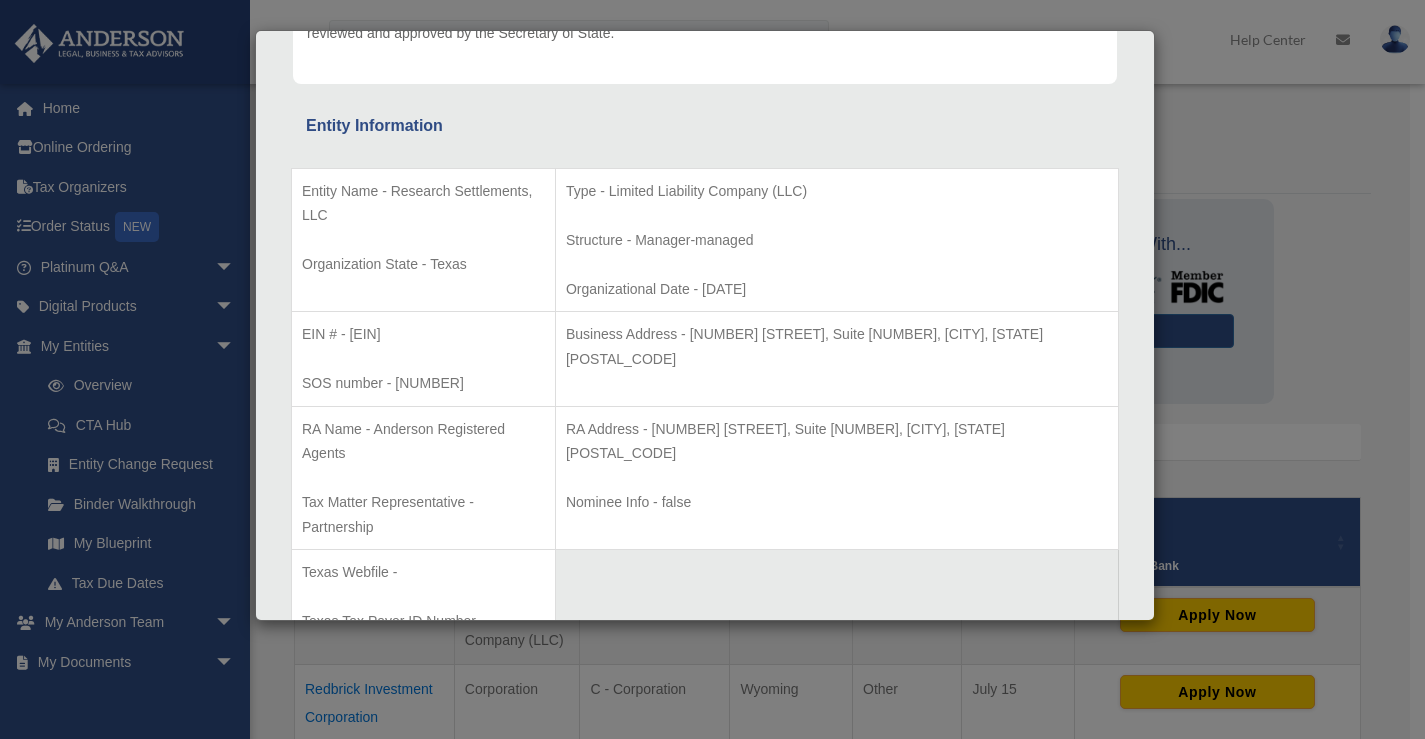 click on "Articles Sent
Organizational Date" at bounding box center (705, 1085) 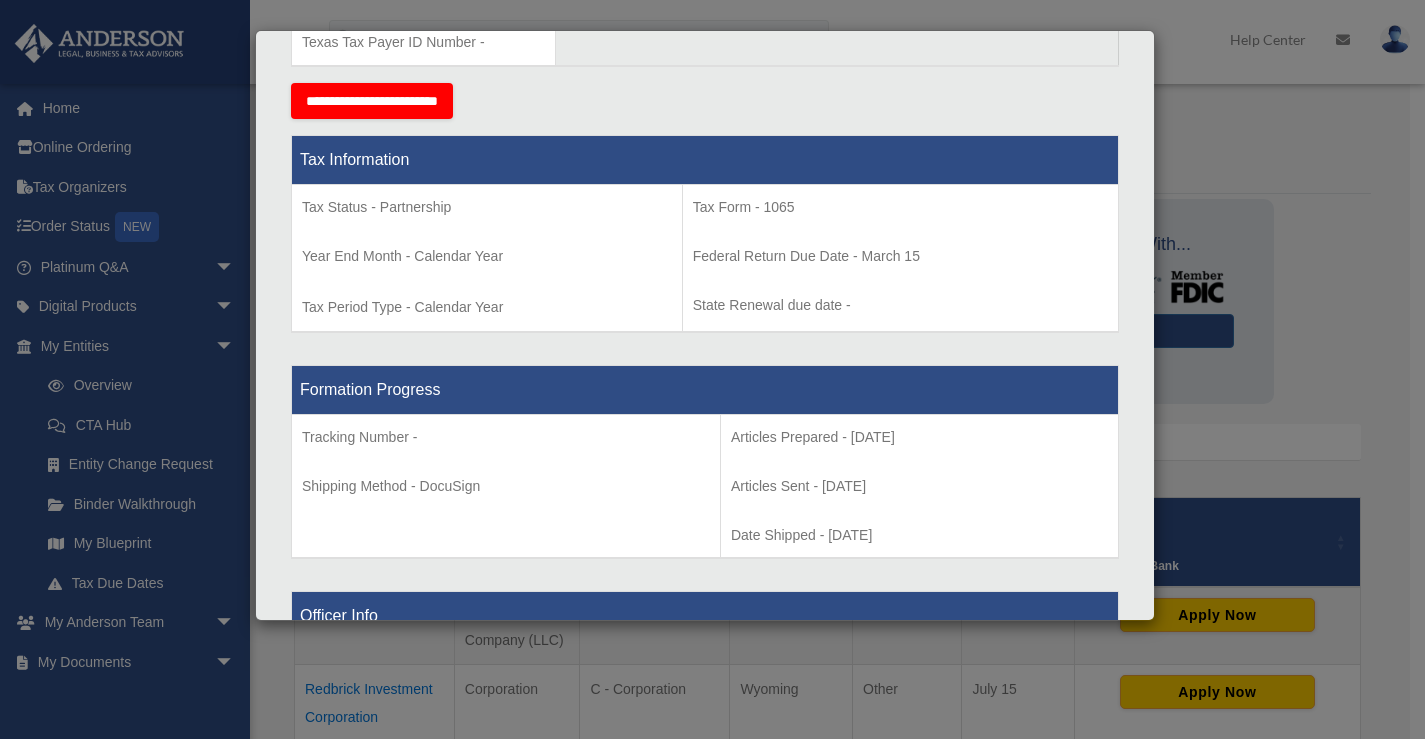 scroll, scrollTop: 900, scrollLeft: 0, axis: vertical 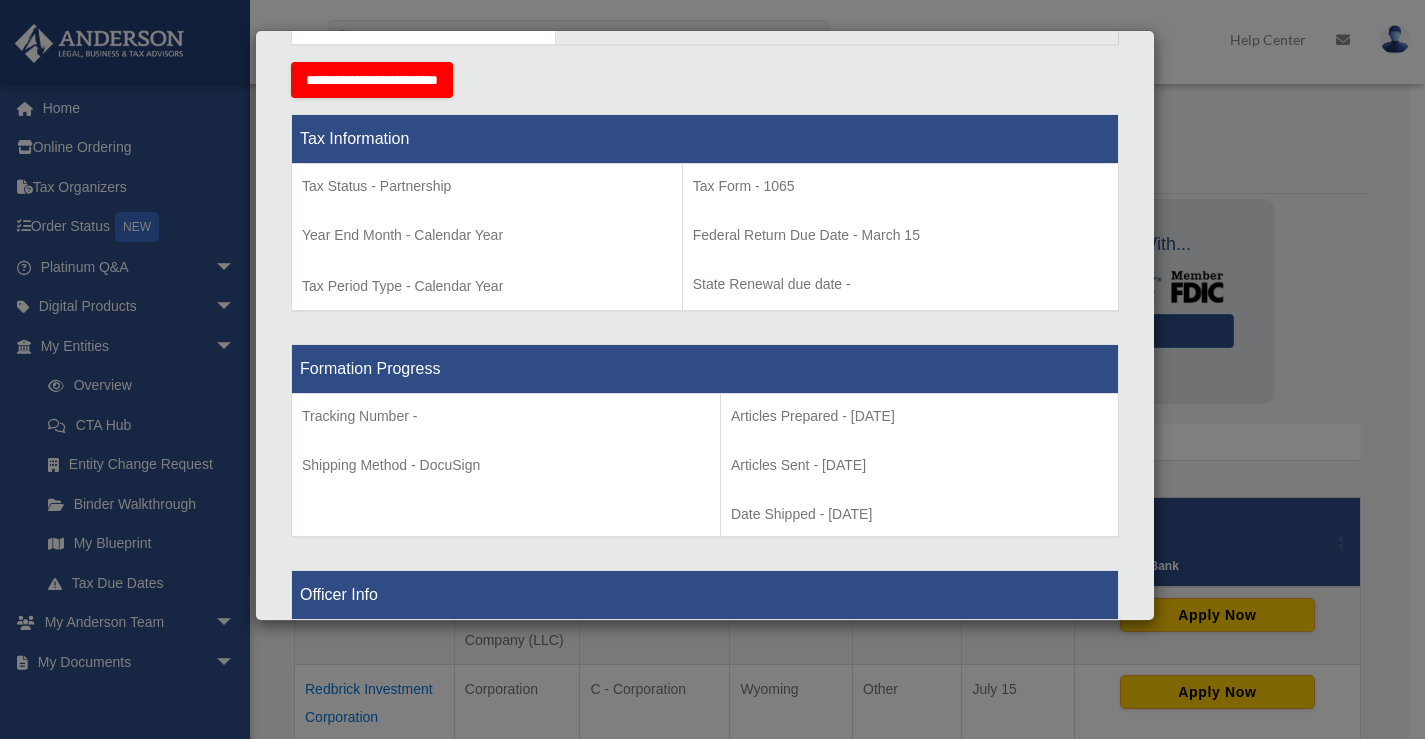 click on "Articles Sent
Organizational Date" at bounding box center [705, 485] 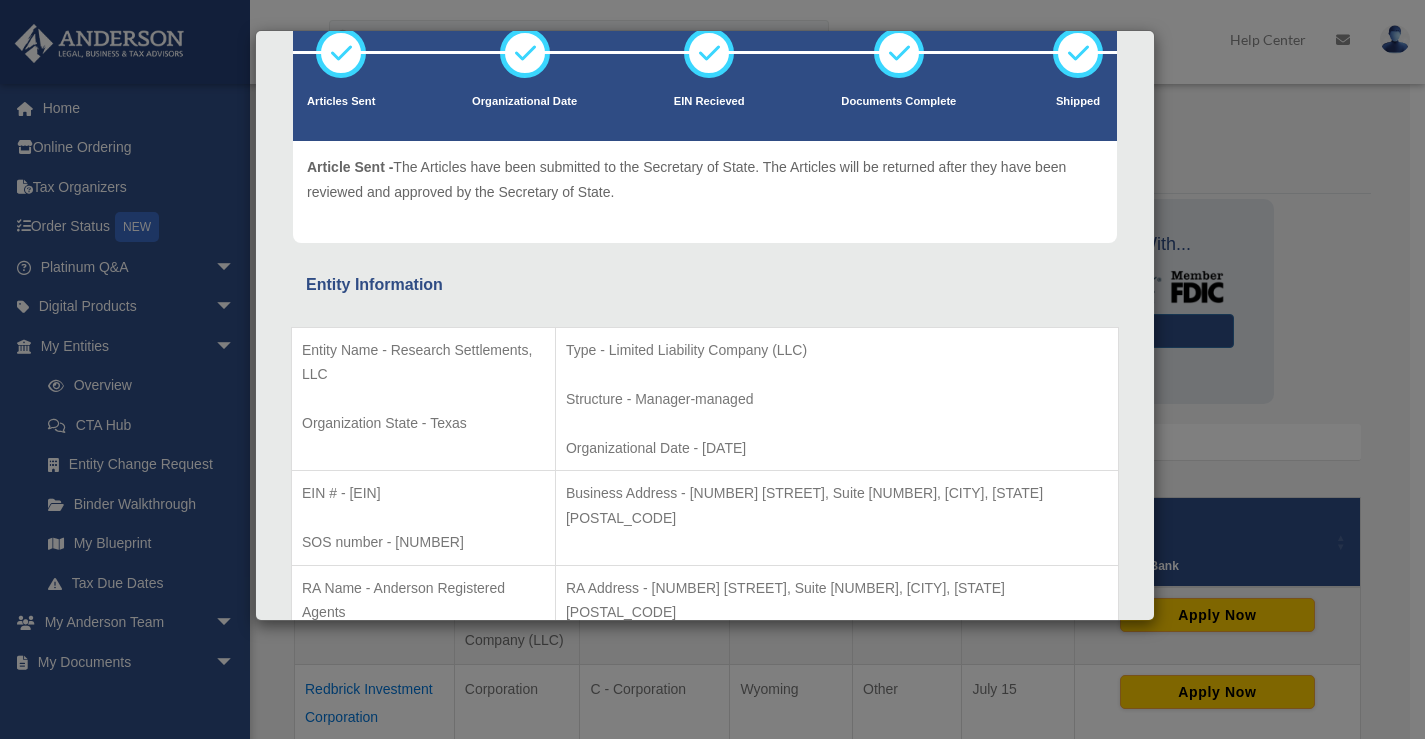 scroll, scrollTop: 100, scrollLeft: 0, axis: vertical 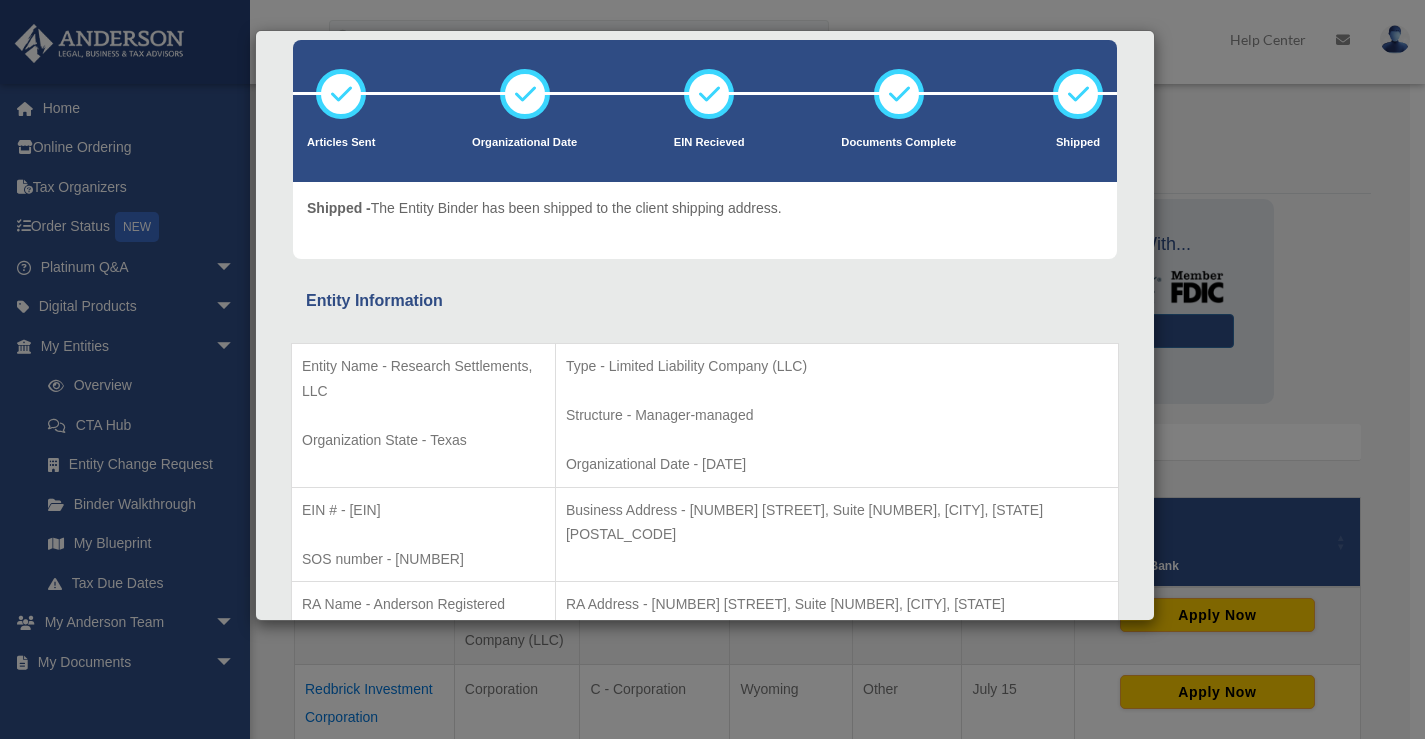 click on "Articles Sent
Organizational Date" at bounding box center (705, 1273) 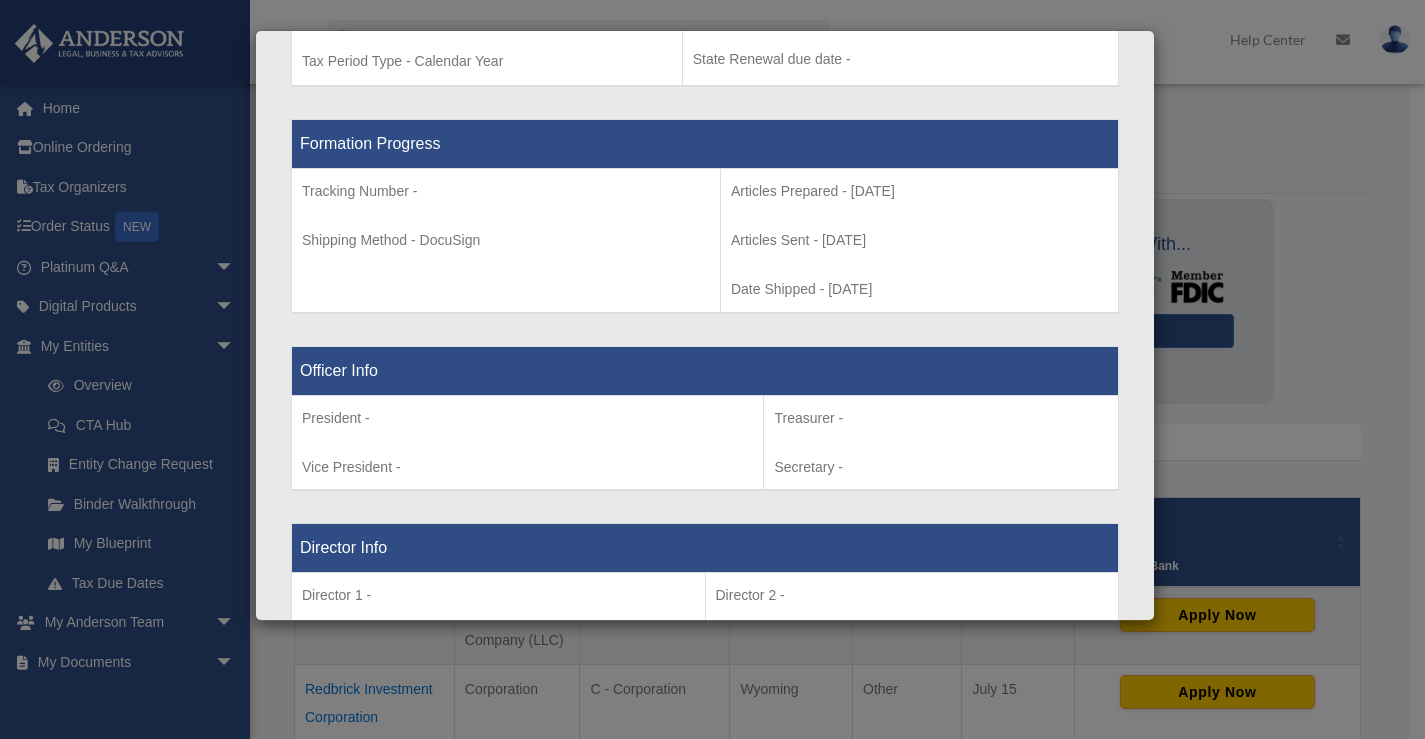 scroll, scrollTop: 1300, scrollLeft: 0, axis: vertical 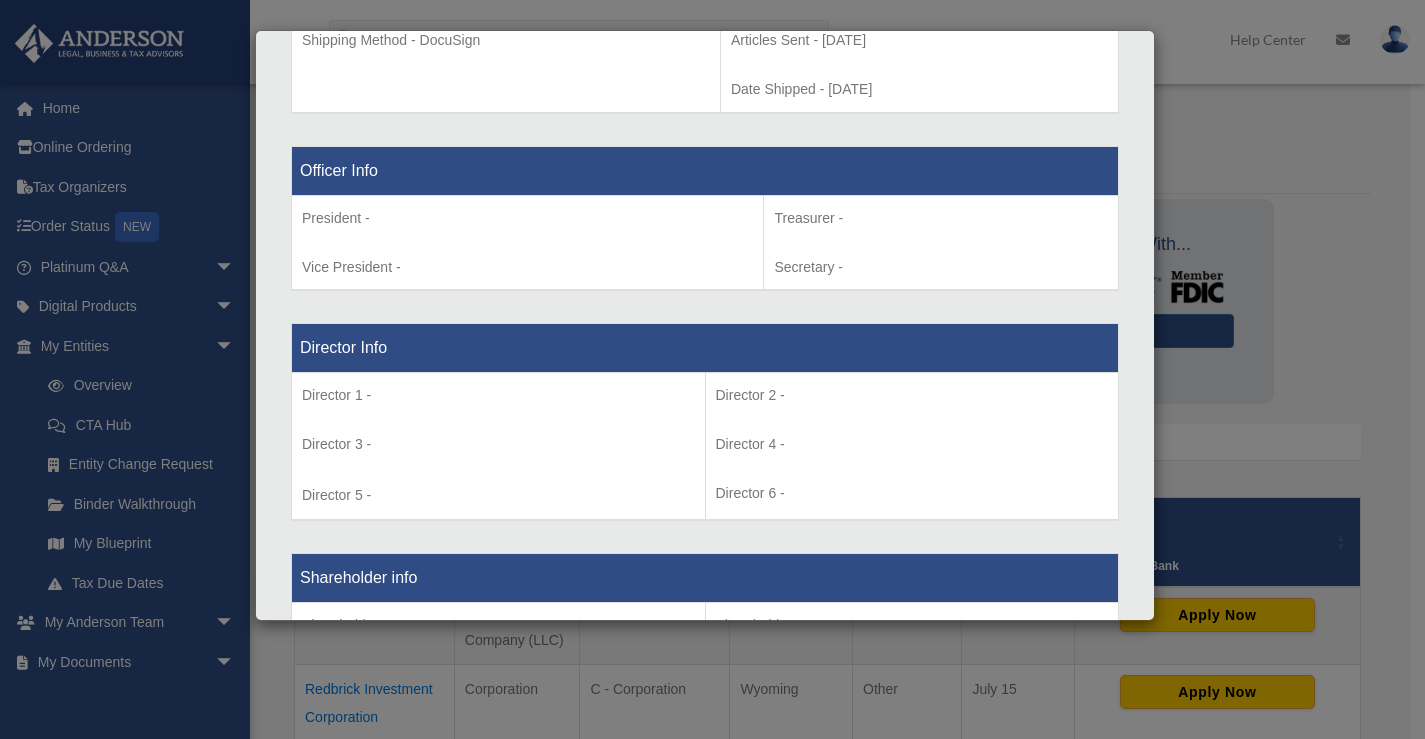 click on "Articles Sent
Organizational Date" at bounding box center [705, 73] 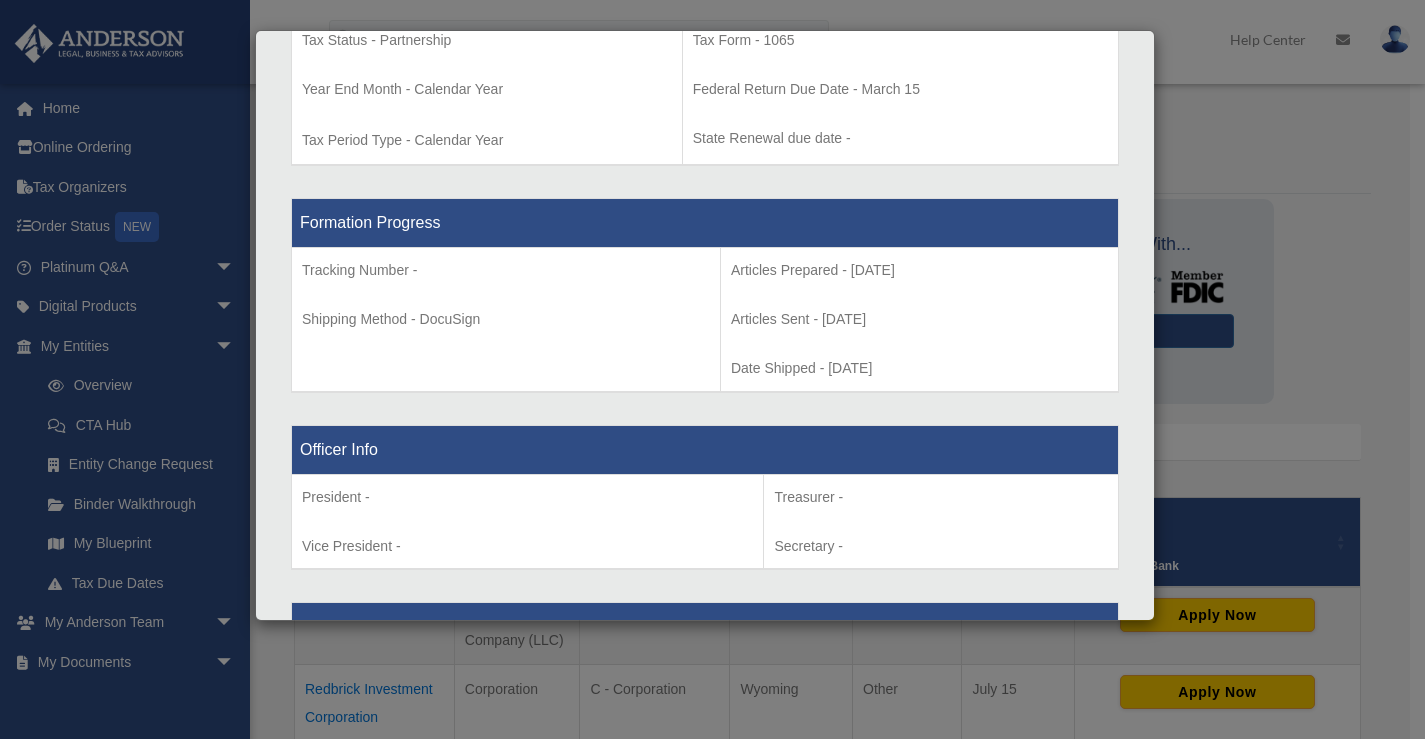 scroll, scrollTop: 1000, scrollLeft: 0, axis: vertical 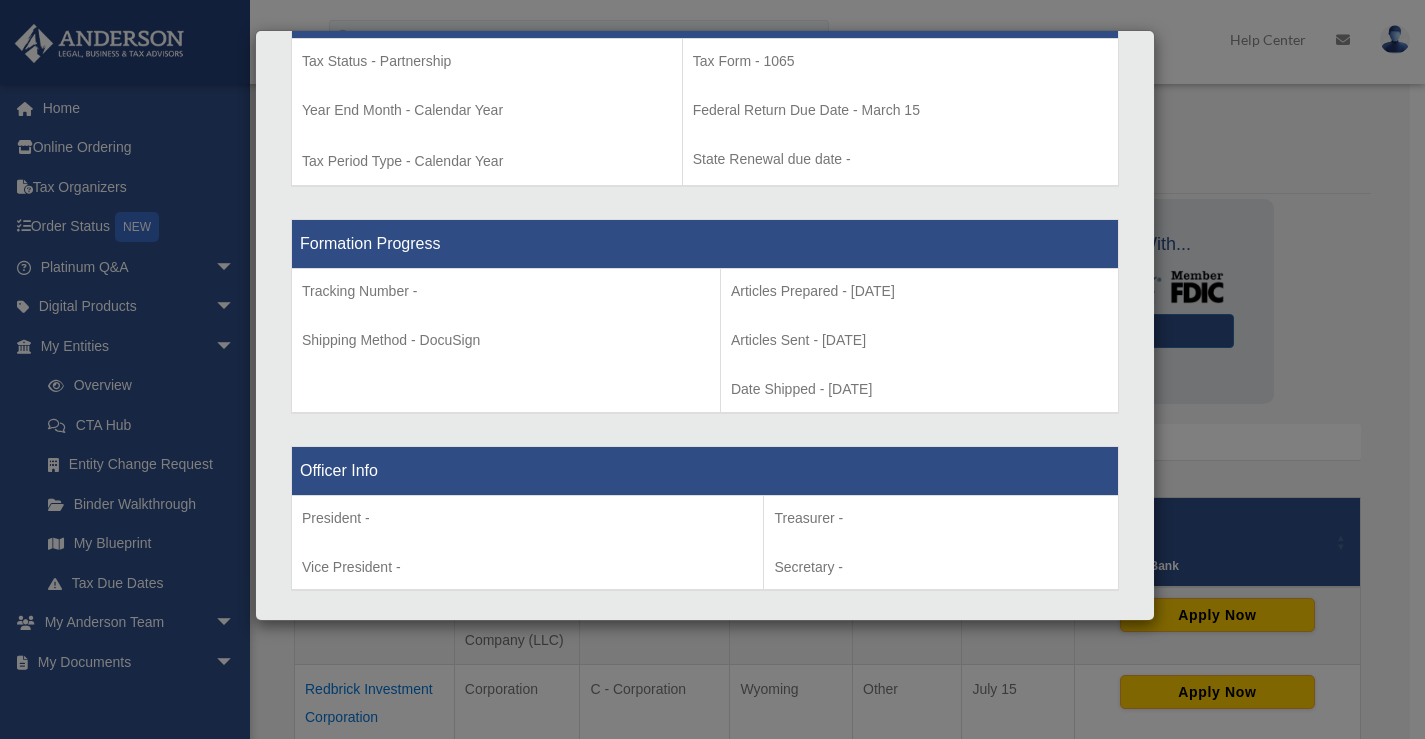 click on "Articles Sent
Organizational Date" at bounding box center [705, 373] 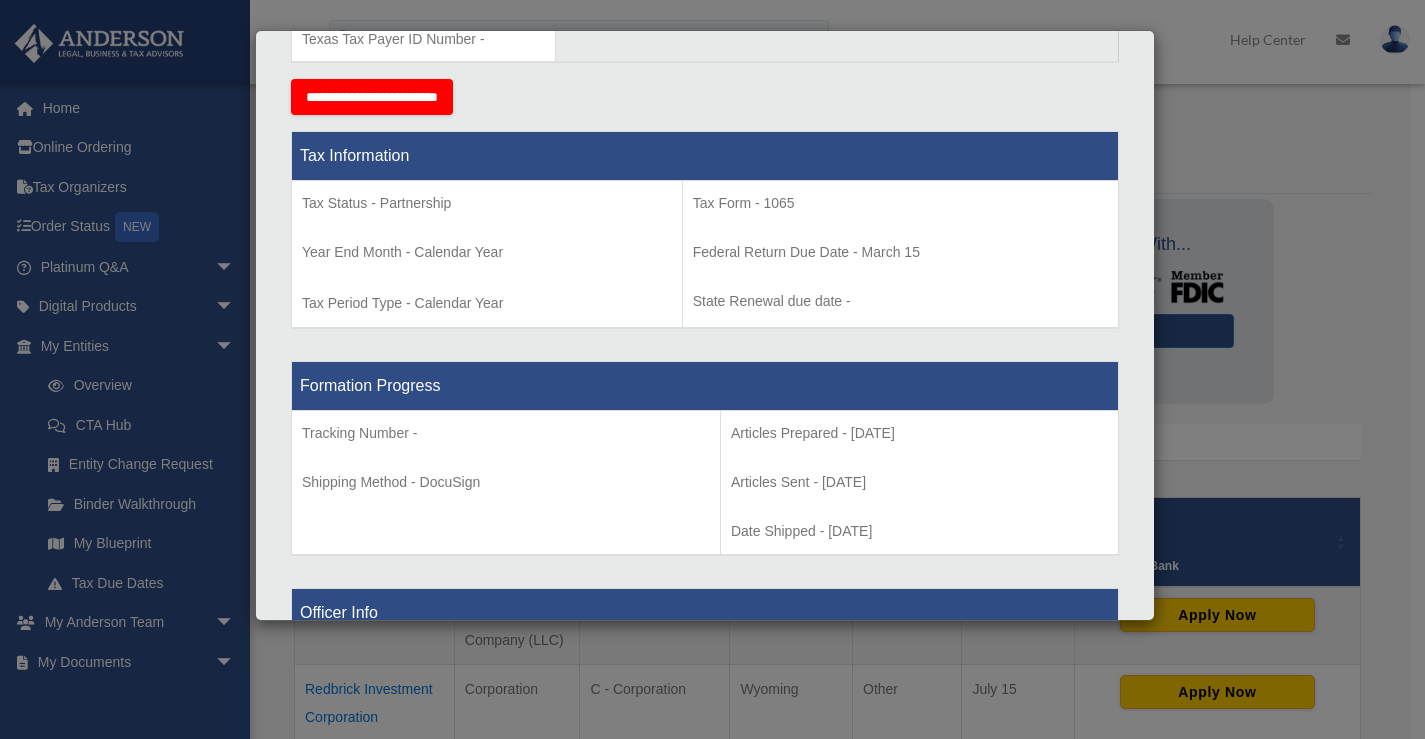 scroll, scrollTop: 800, scrollLeft: 0, axis: vertical 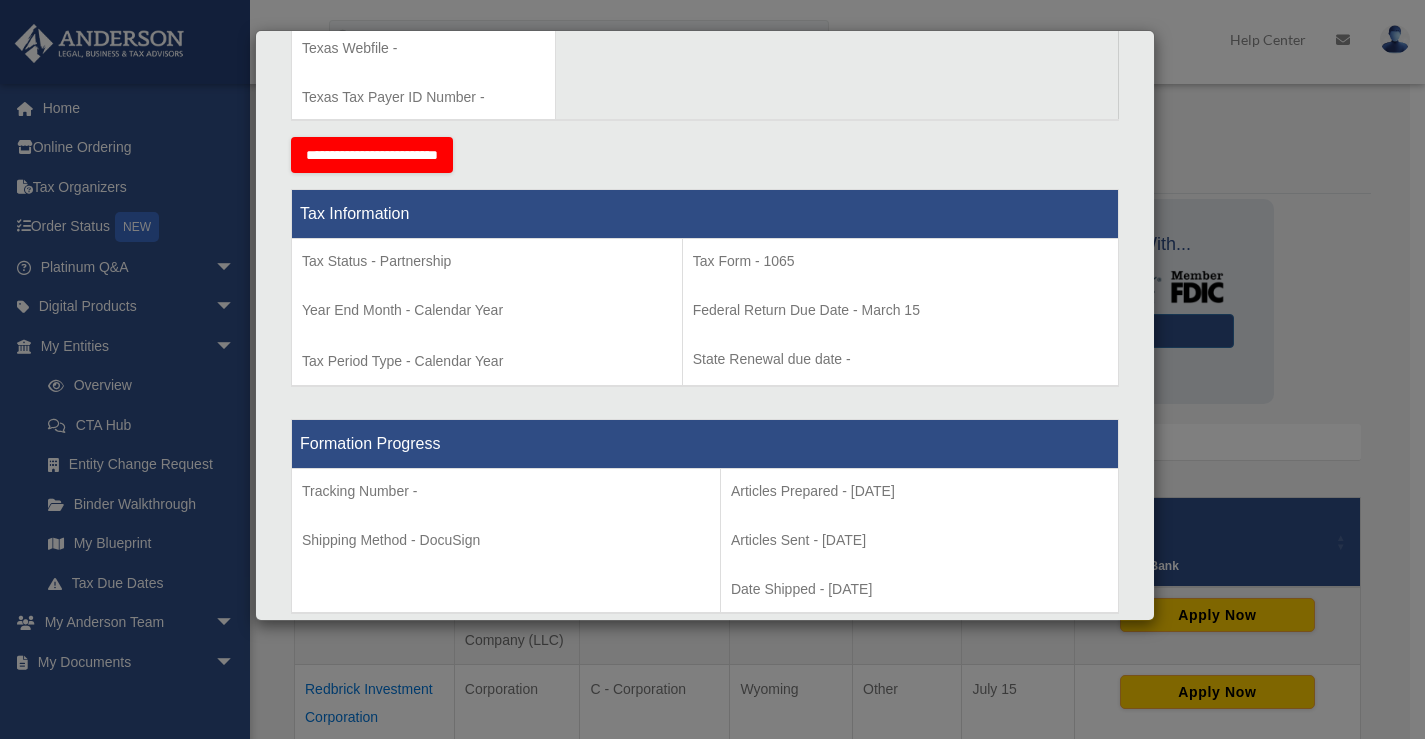 click on "Articles Sent
Organizational Date" at bounding box center [705, 573] 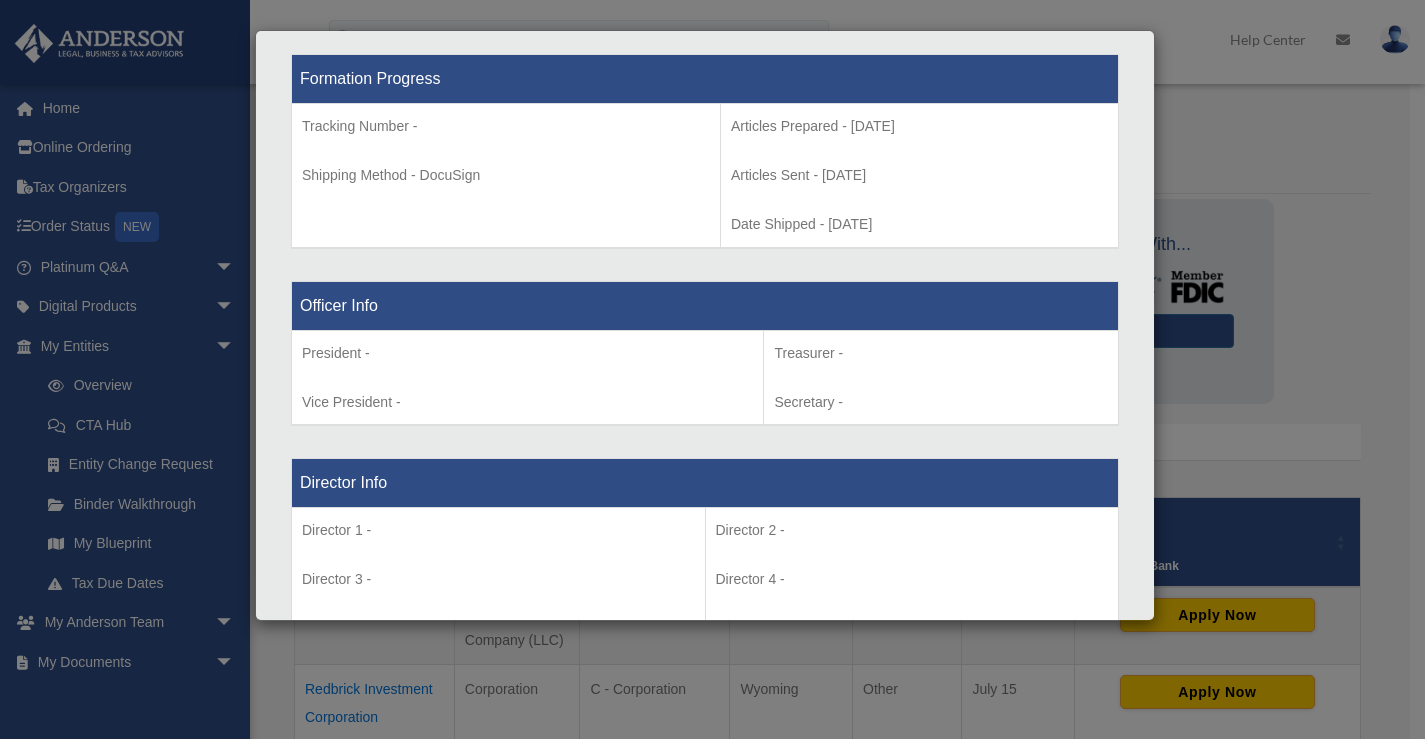 scroll, scrollTop: 1200, scrollLeft: 0, axis: vertical 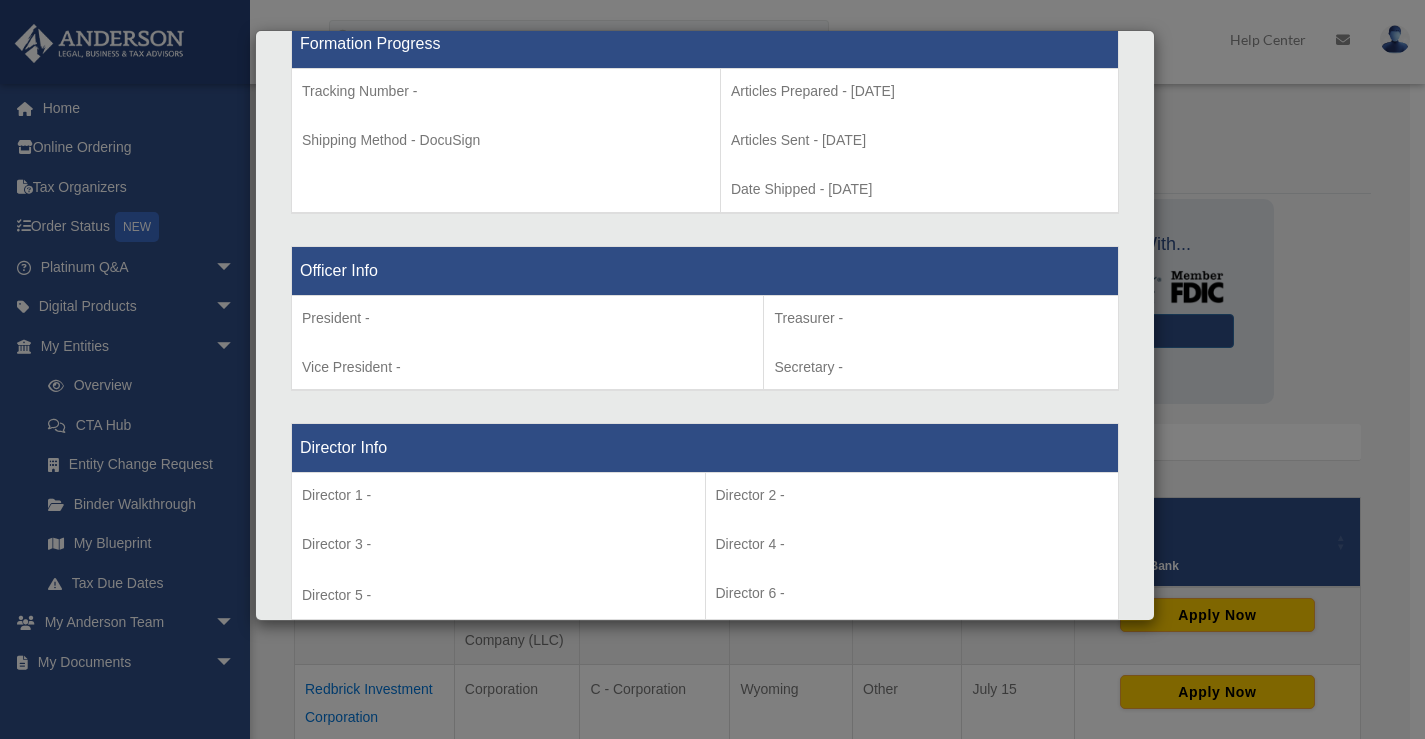 click on "Articles Sent
Organizational Date" at bounding box center [705, 173] 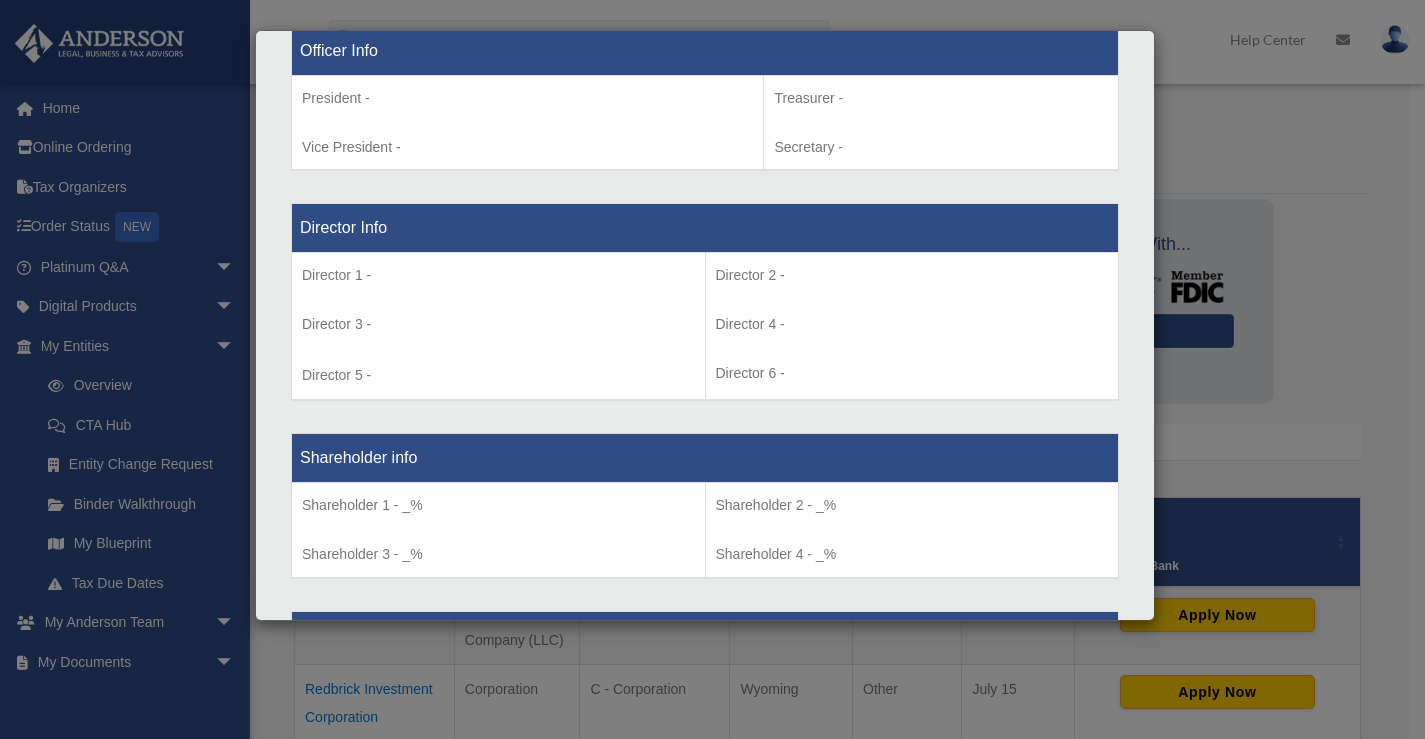 scroll, scrollTop: 1400, scrollLeft: 0, axis: vertical 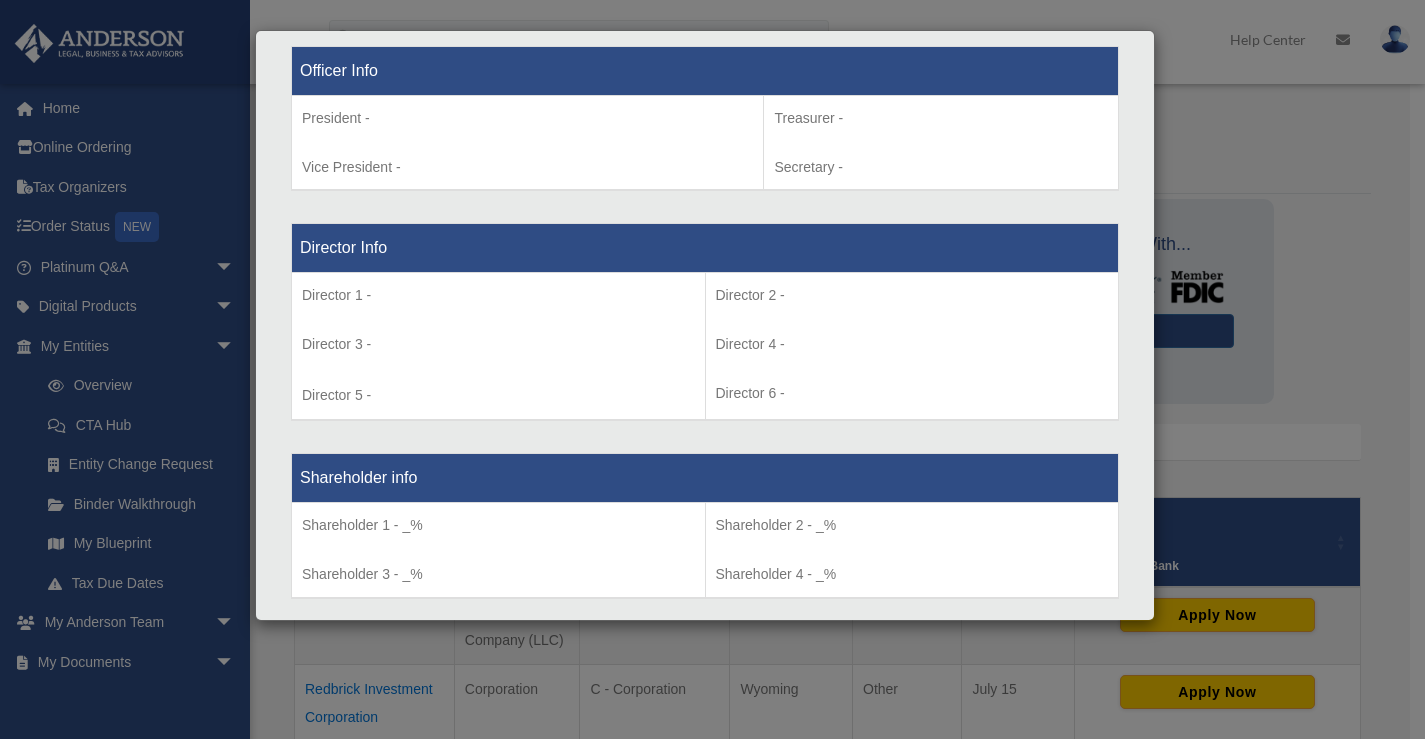 click on "Articles Sent
Organizational Date" at bounding box center [705, -27] 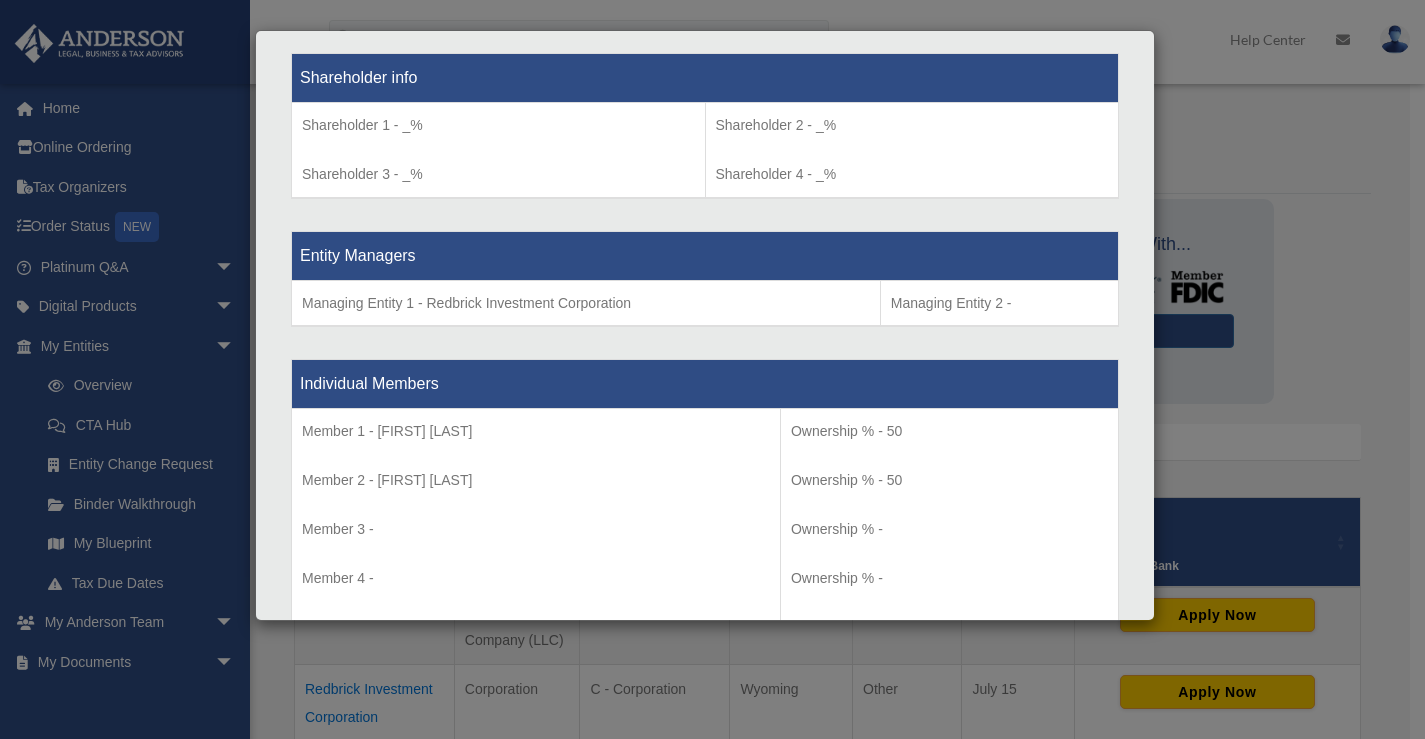 scroll, scrollTop: 1900, scrollLeft: 0, axis: vertical 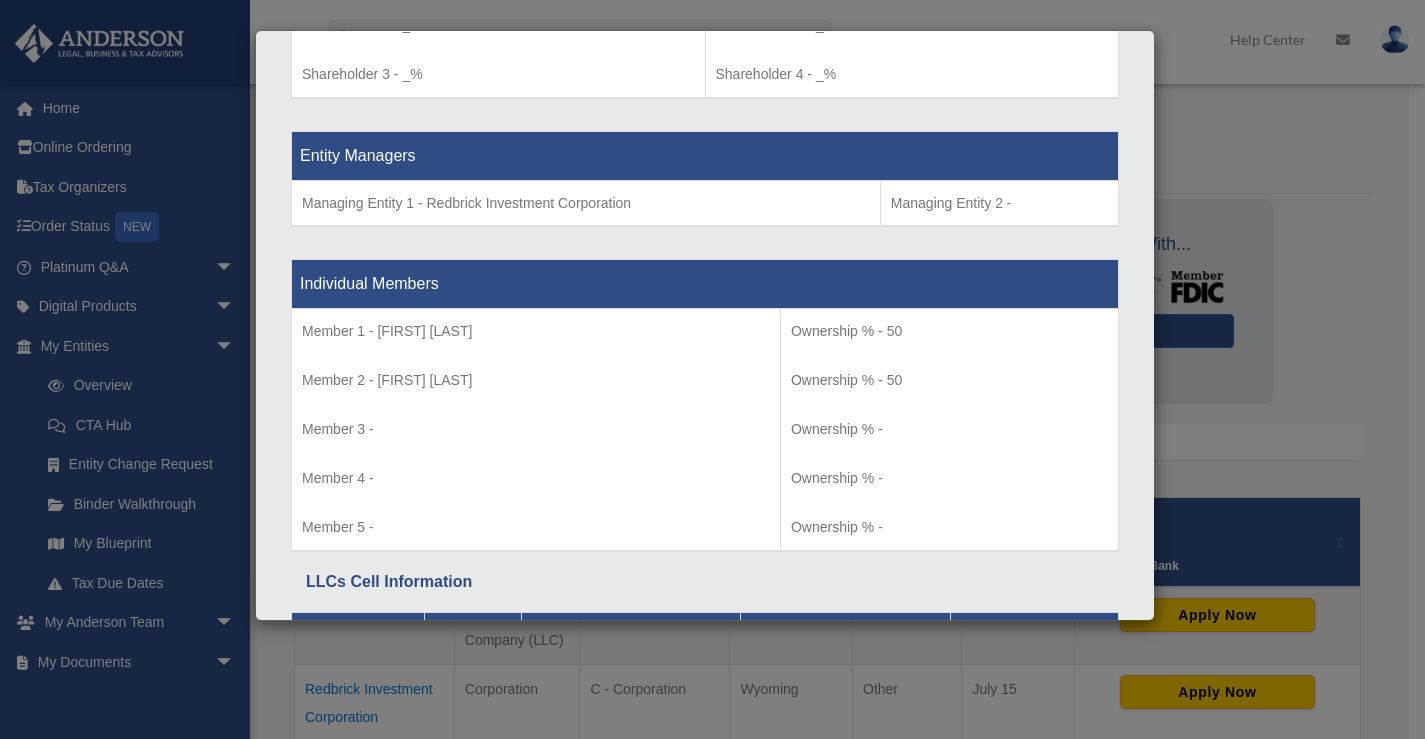 click on "Details
×
Articles Sent" at bounding box center [705, 325] 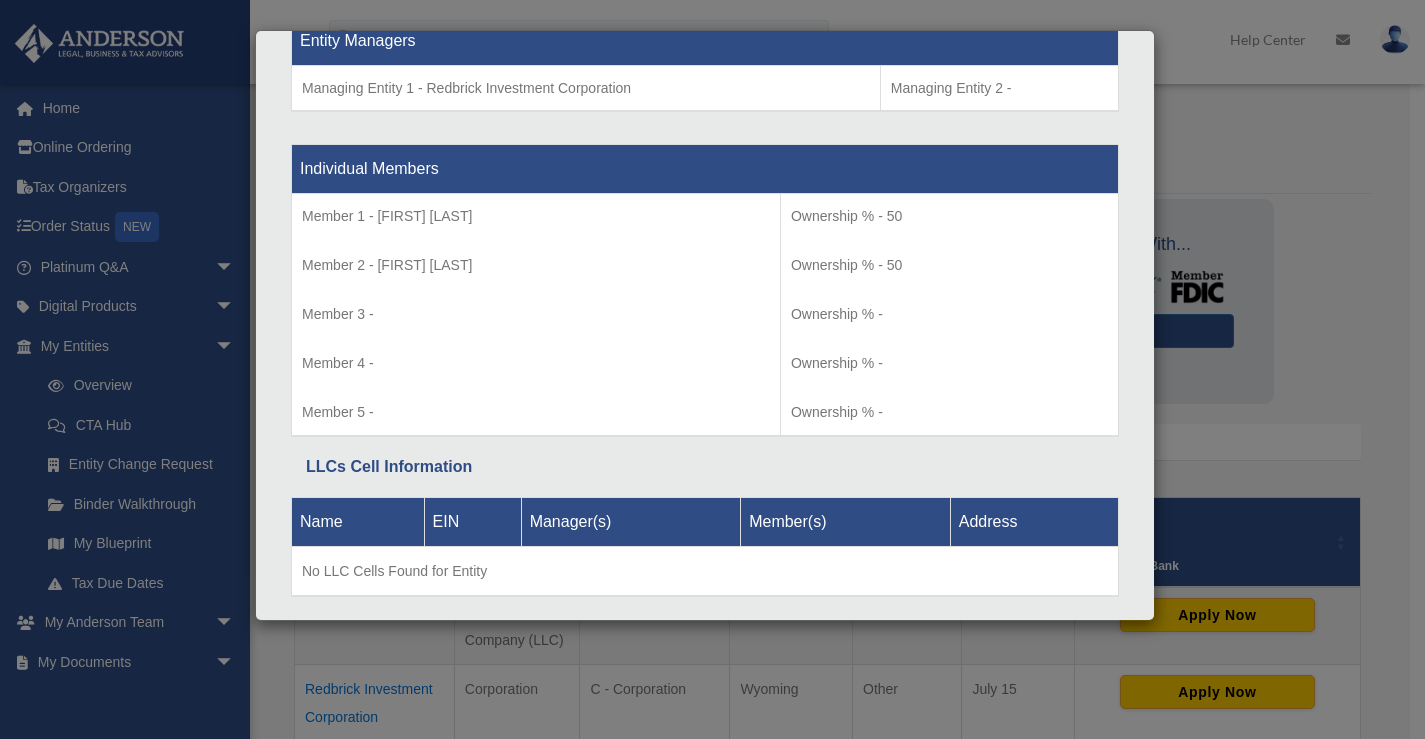 scroll, scrollTop: 2019, scrollLeft: 0, axis: vertical 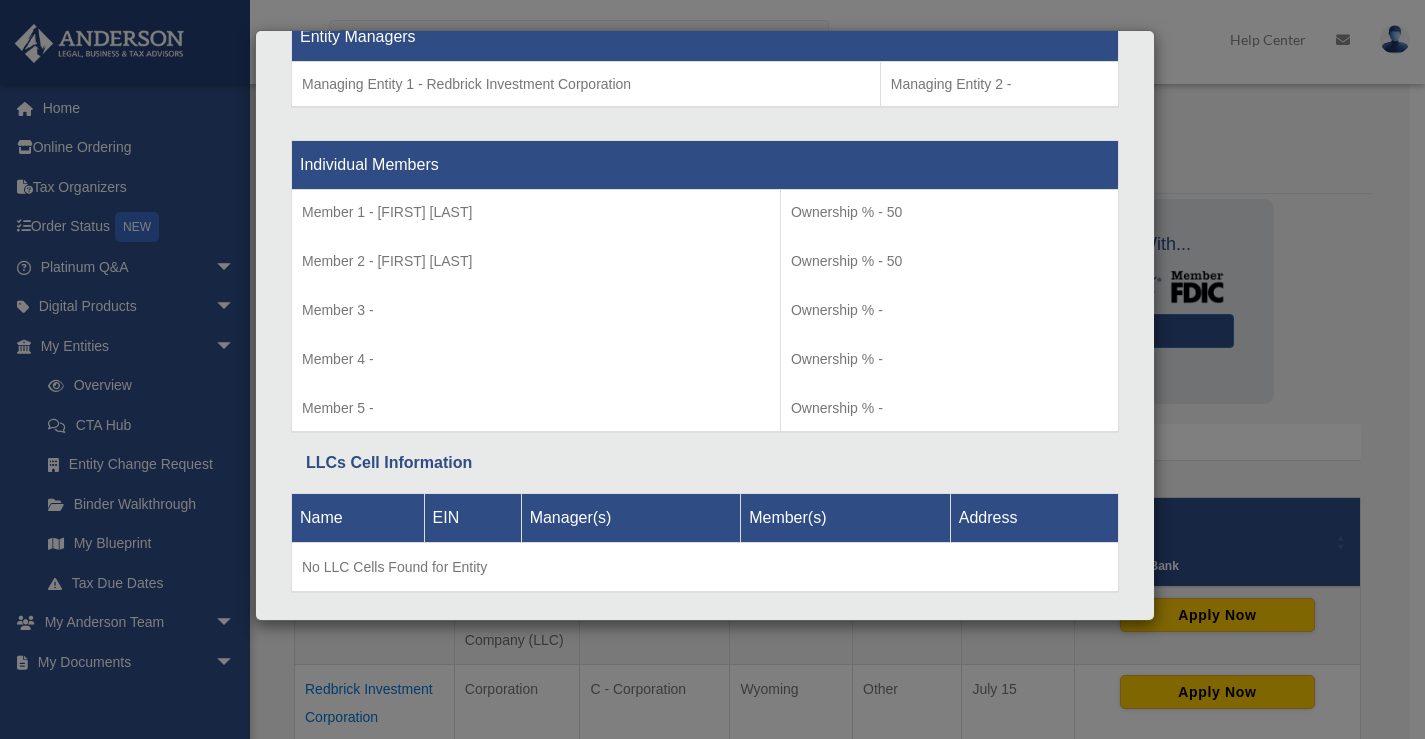 click on "Articles Sent
Organizational Date" at bounding box center (705, -646) 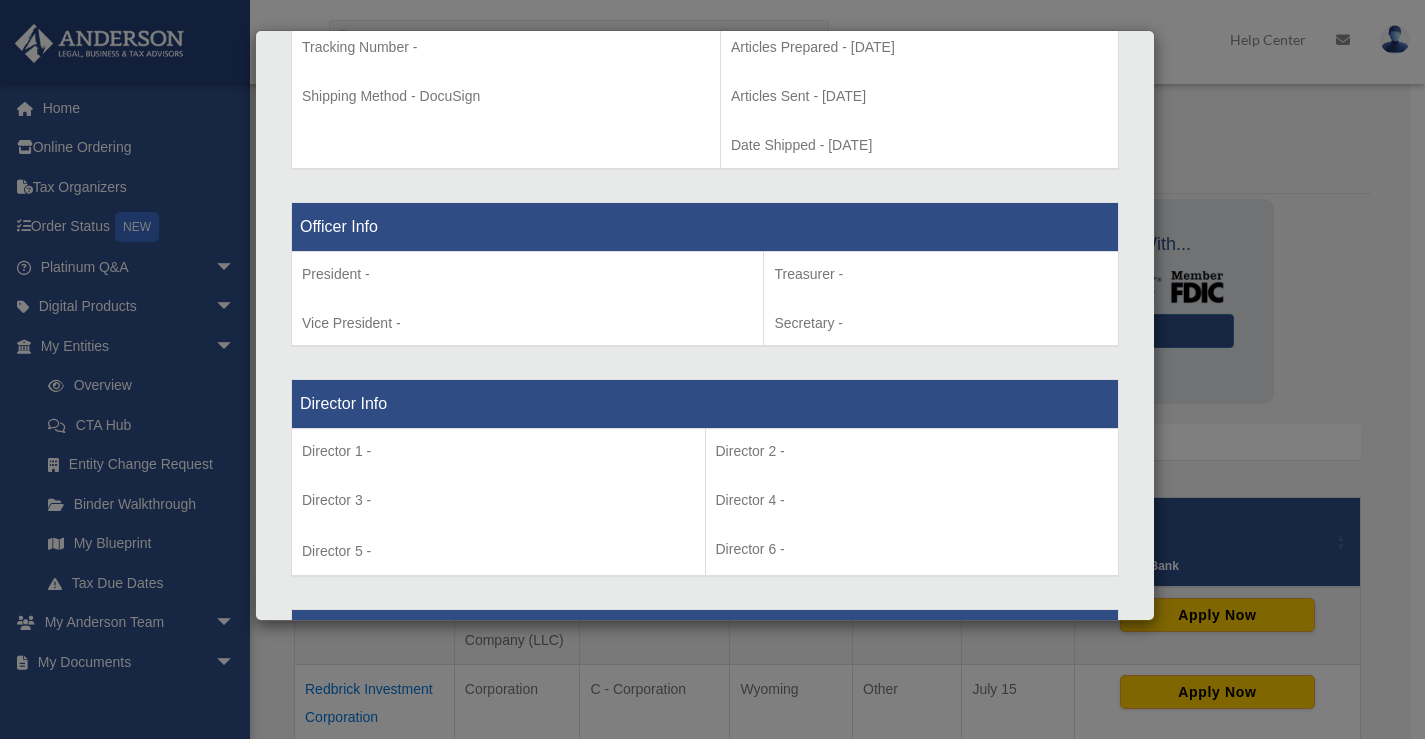 scroll, scrollTop: 1219, scrollLeft: 0, axis: vertical 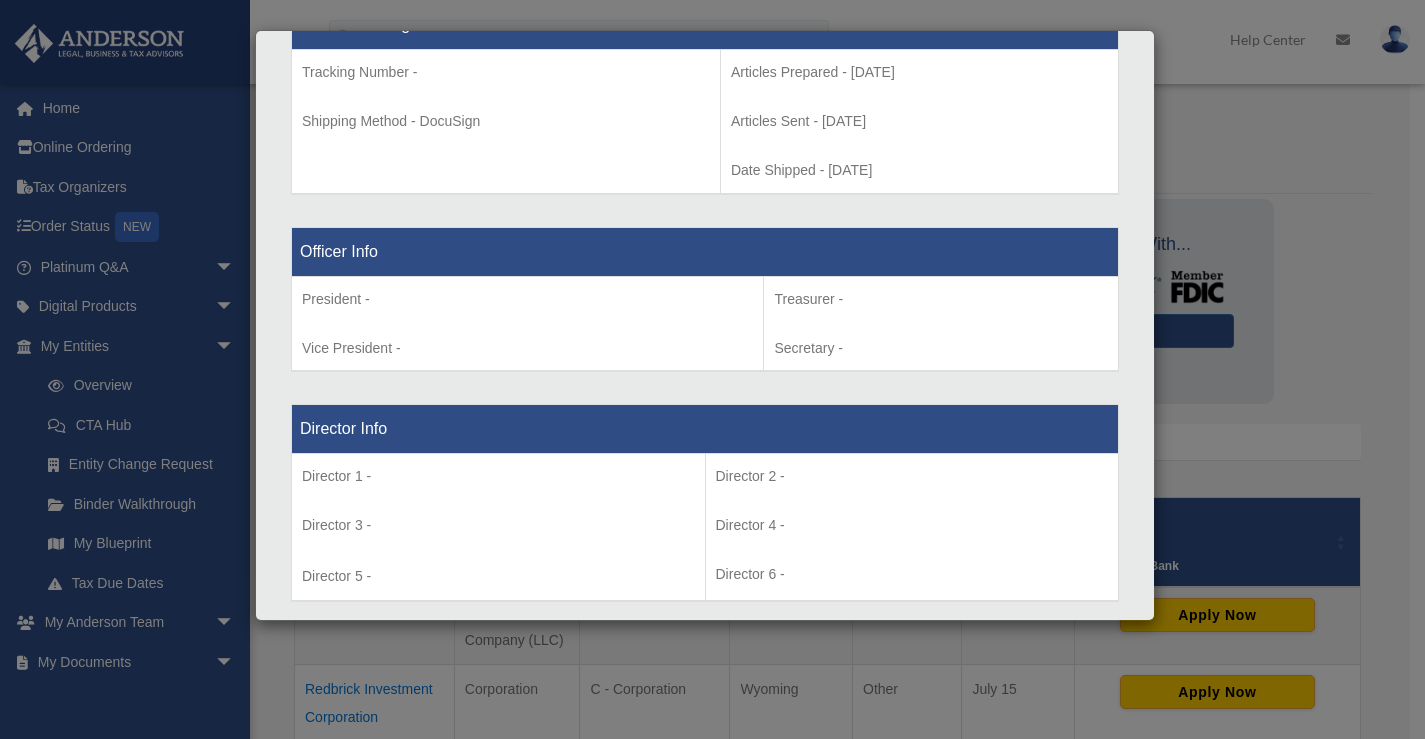 click on "Articles Sent
Organizational Date" at bounding box center [705, 154] 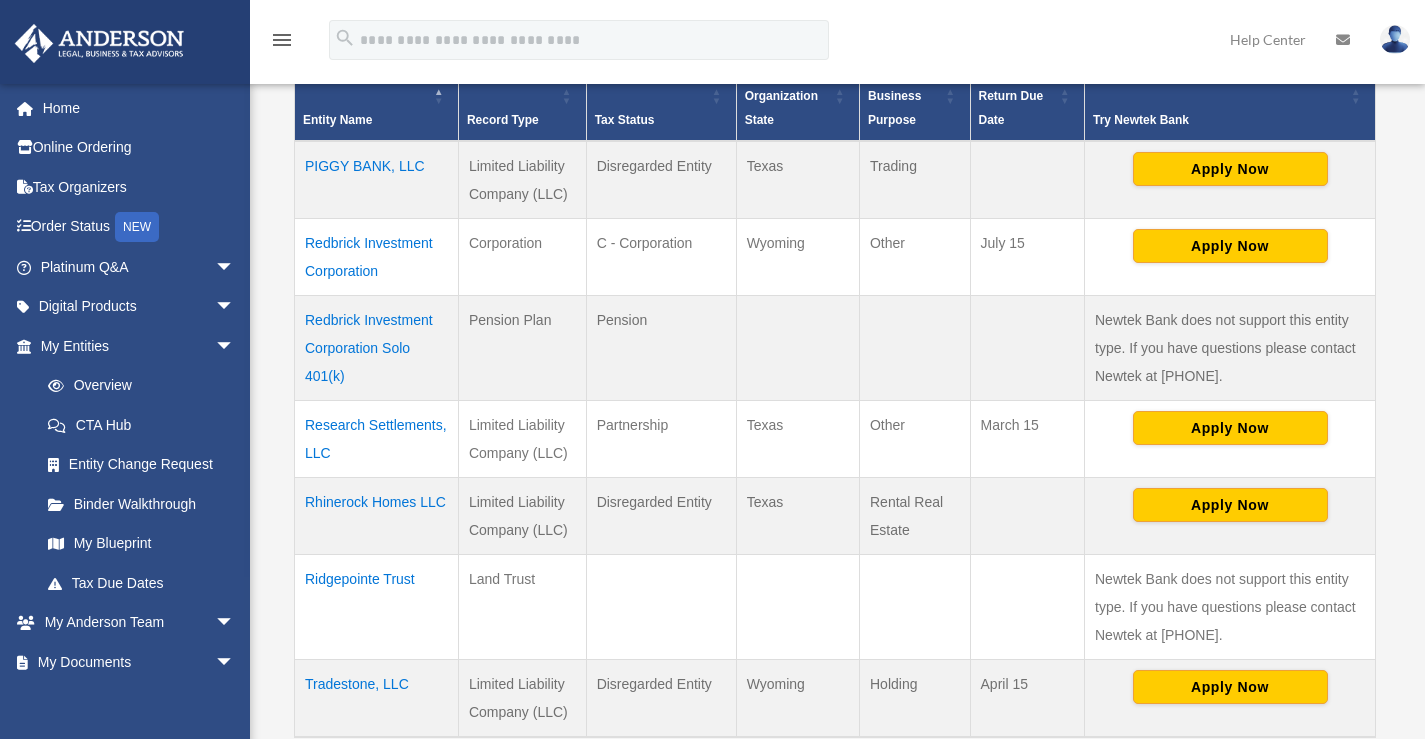 scroll, scrollTop: 500, scrollLeft: 0, axis: vertical 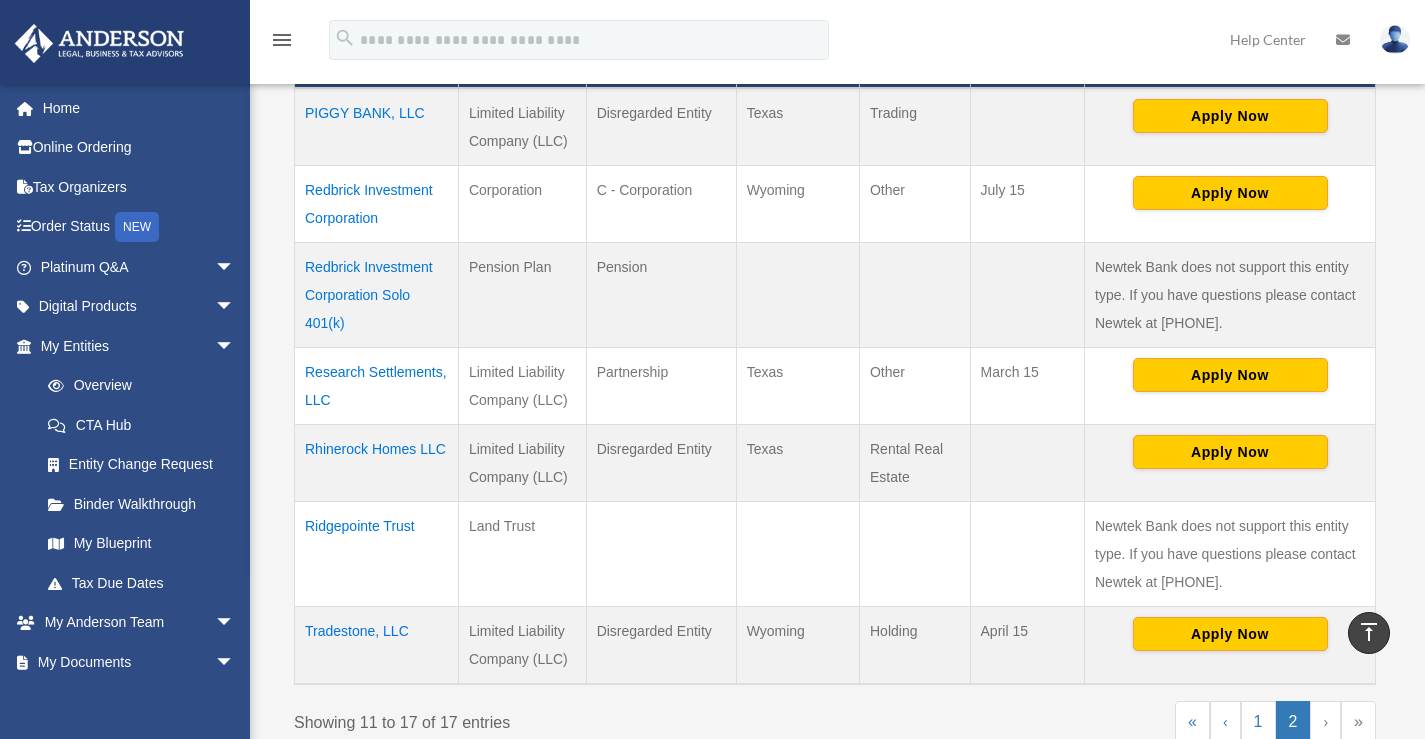 click on "Research Settlements, LLC" at bounding box center [377, 386] 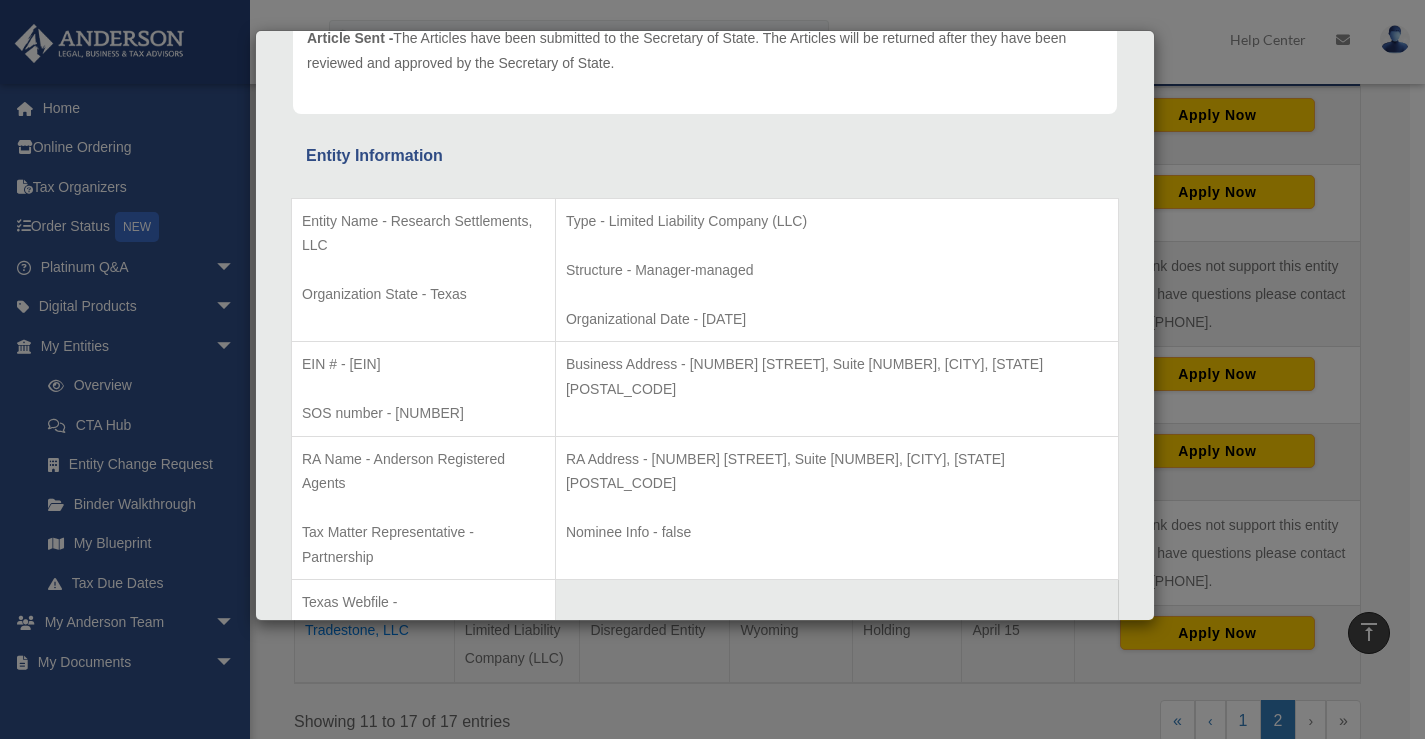 scroll, scrollTop: 300, scrollLeft: 0, axis: vertical 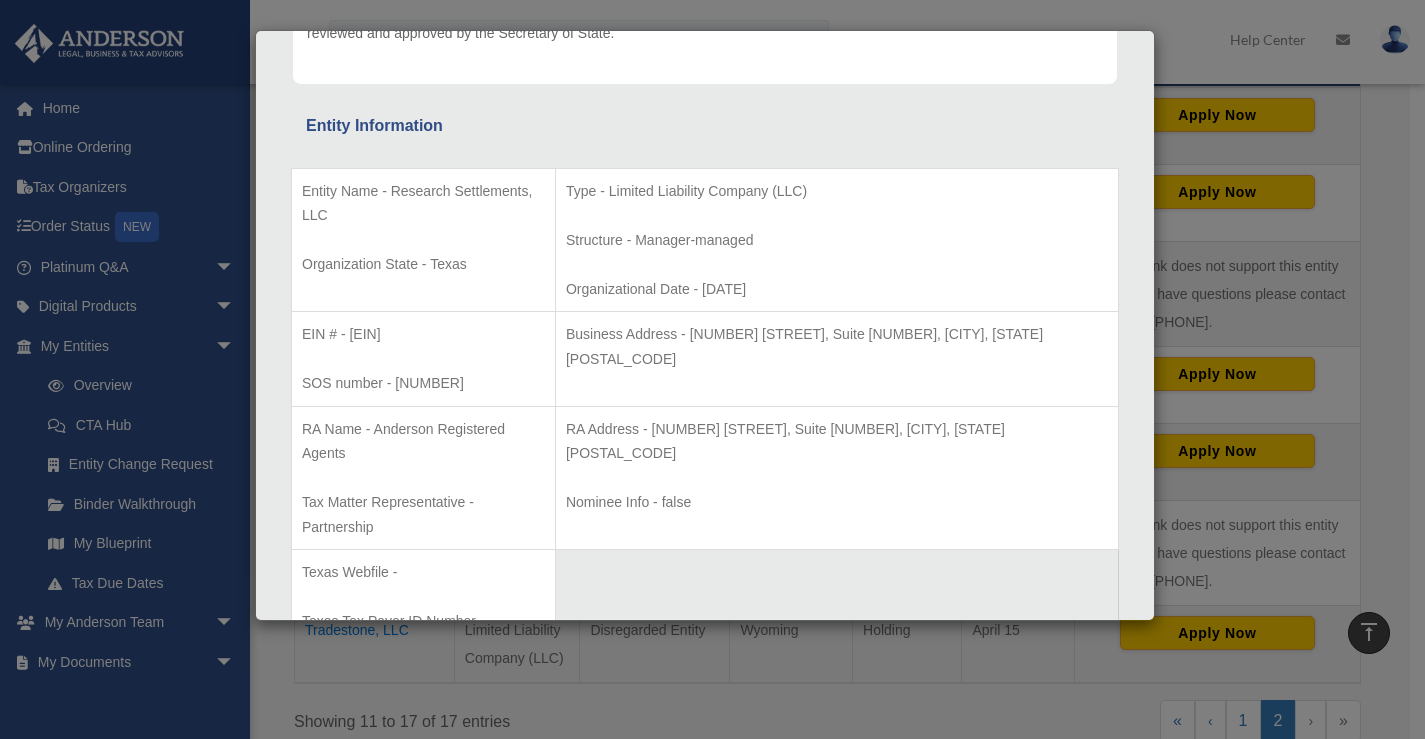 click on "Details
×
Articles Sent
Organizational Date" at bounding box center [712, 369] 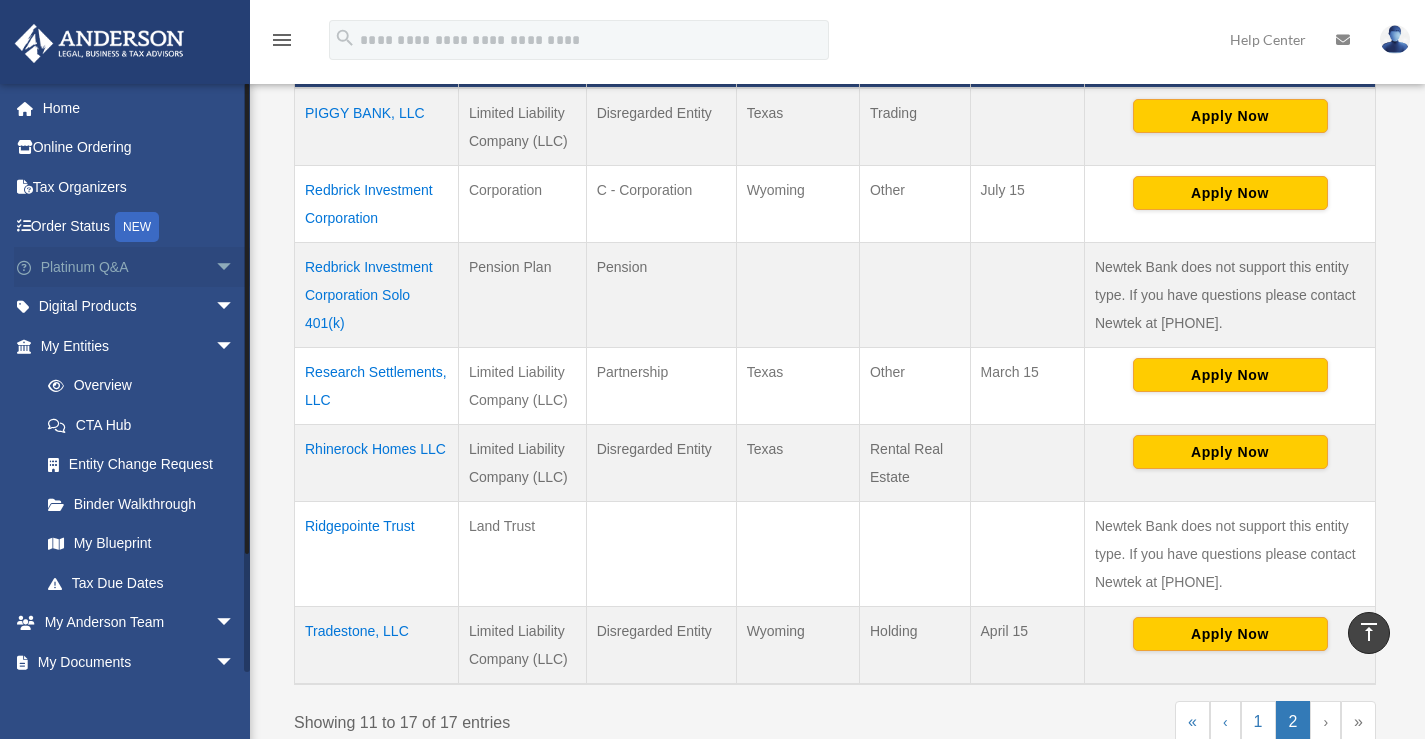 click on "arrow_drop_down" at bounding box center (235, 267) 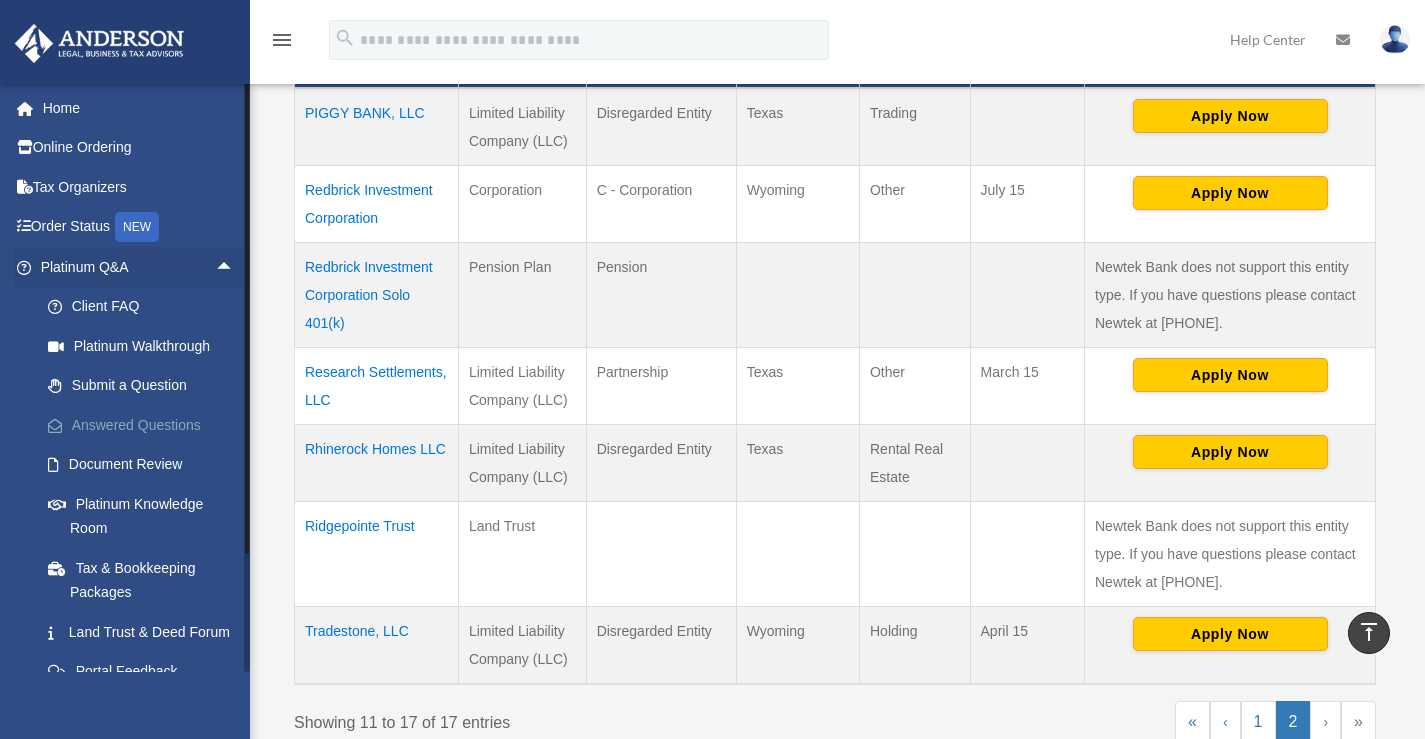 click on "Answered Questions" at bounding box center [146, 425] 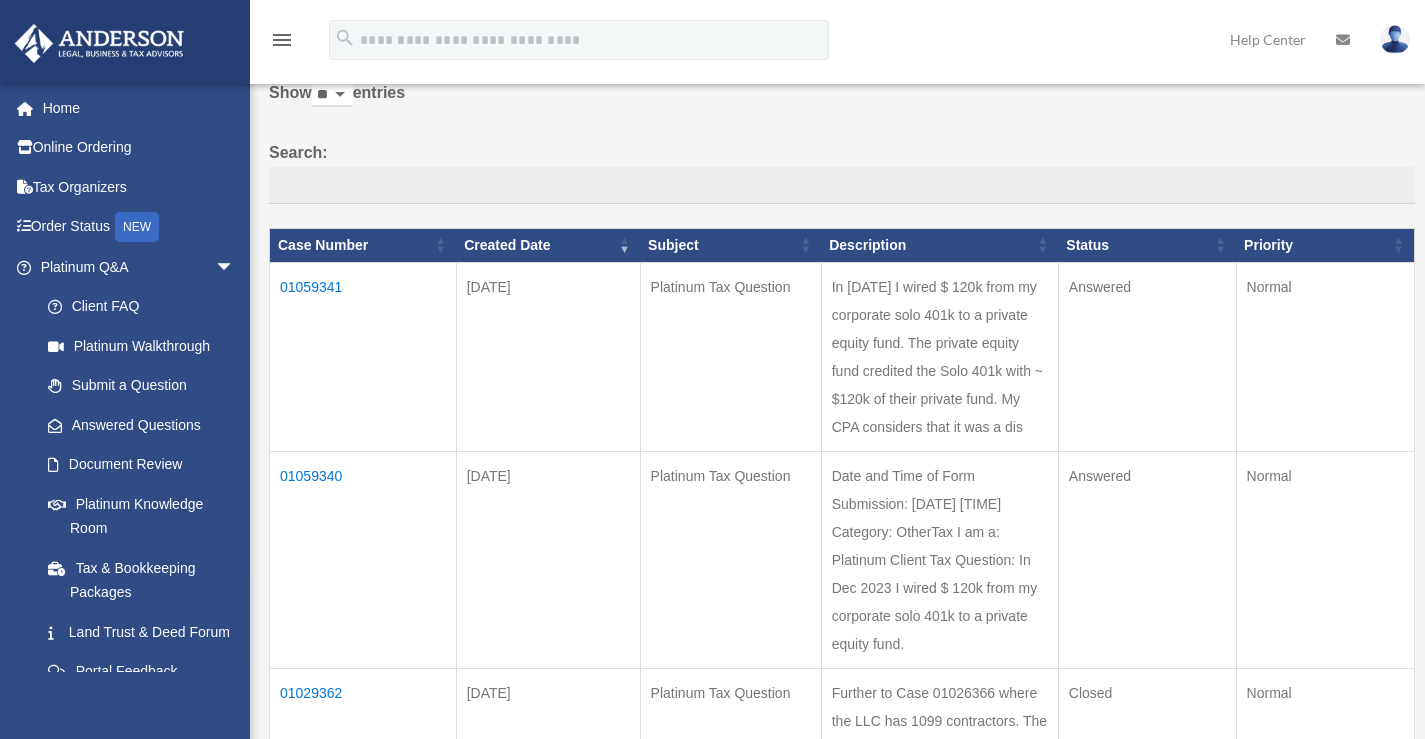 scroll, scrollTop: 100, scrollLeft: 0, axis: vertical 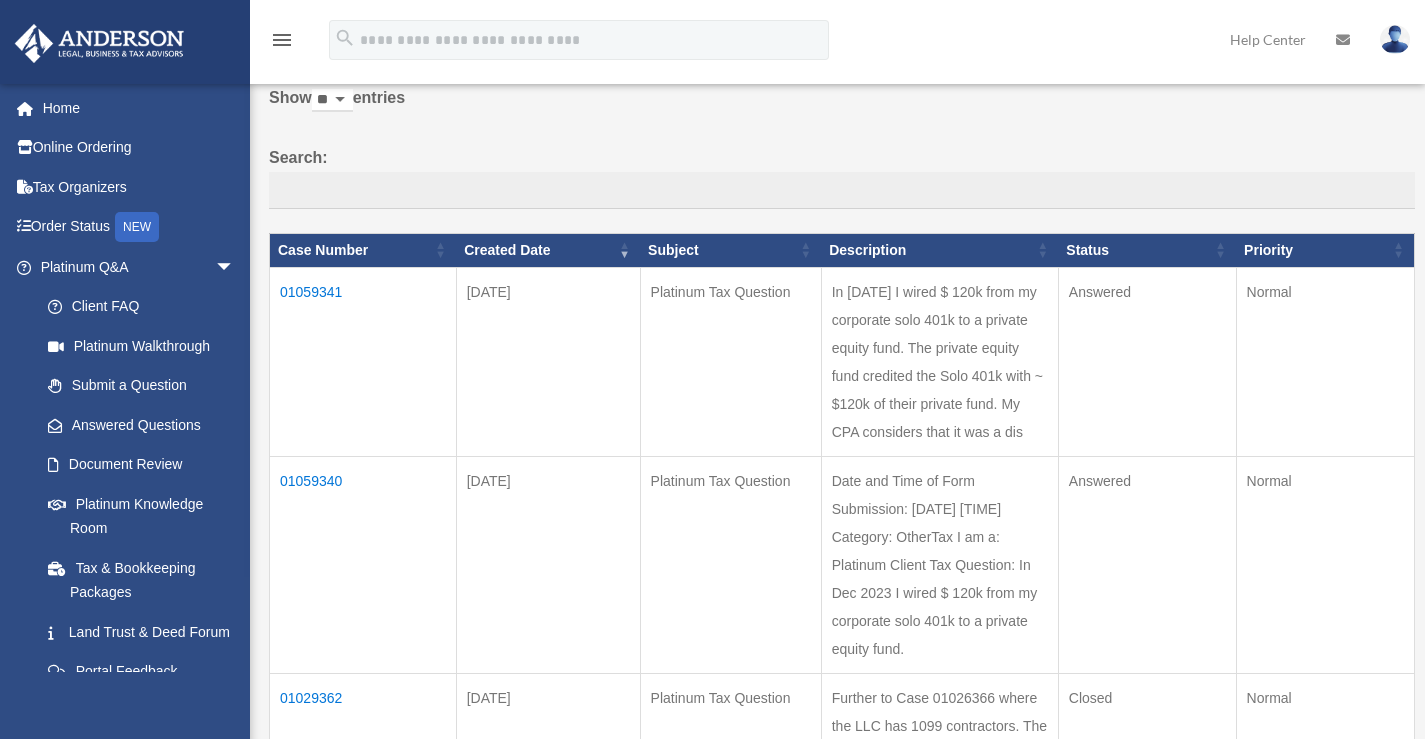 click on "01059340" at bounding box center [363, 564] 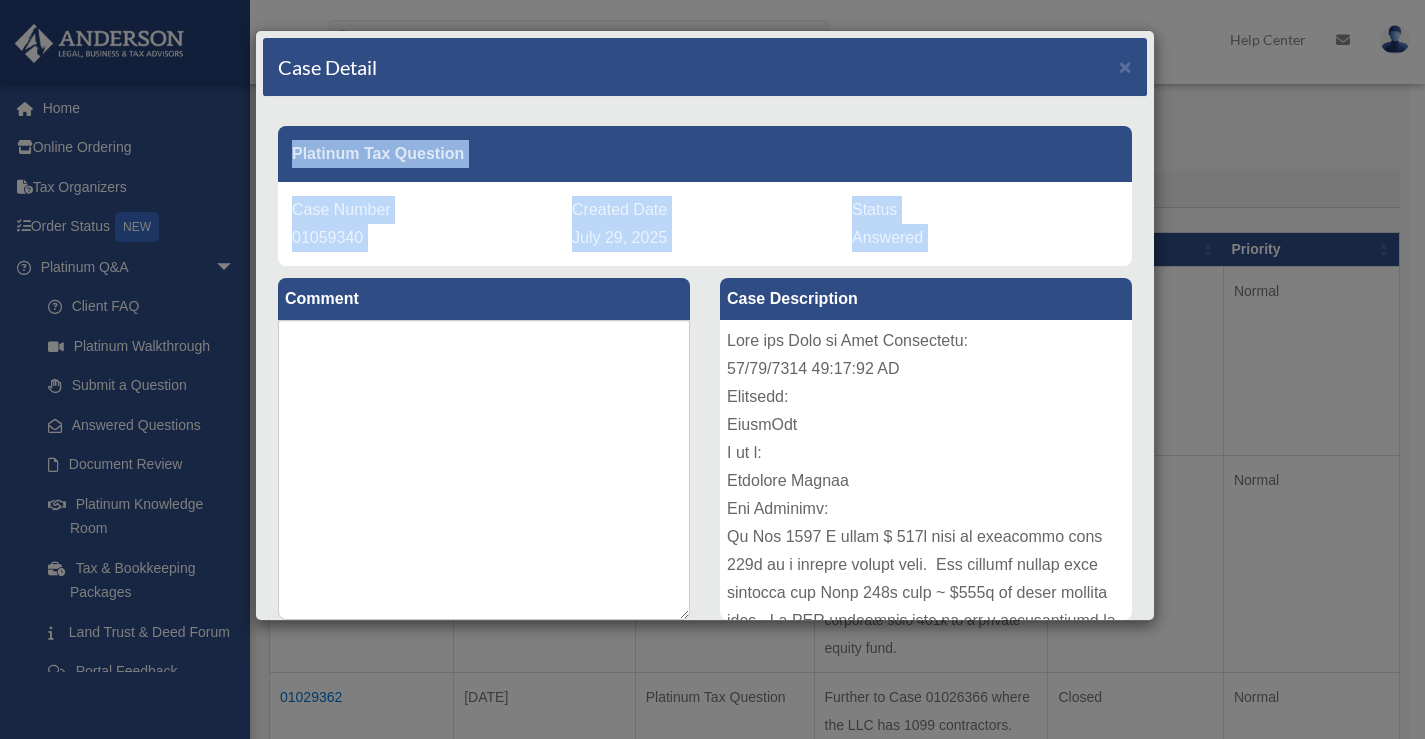 scroll, scrollTop: 517, scrollLeft: 0, axis: vertical 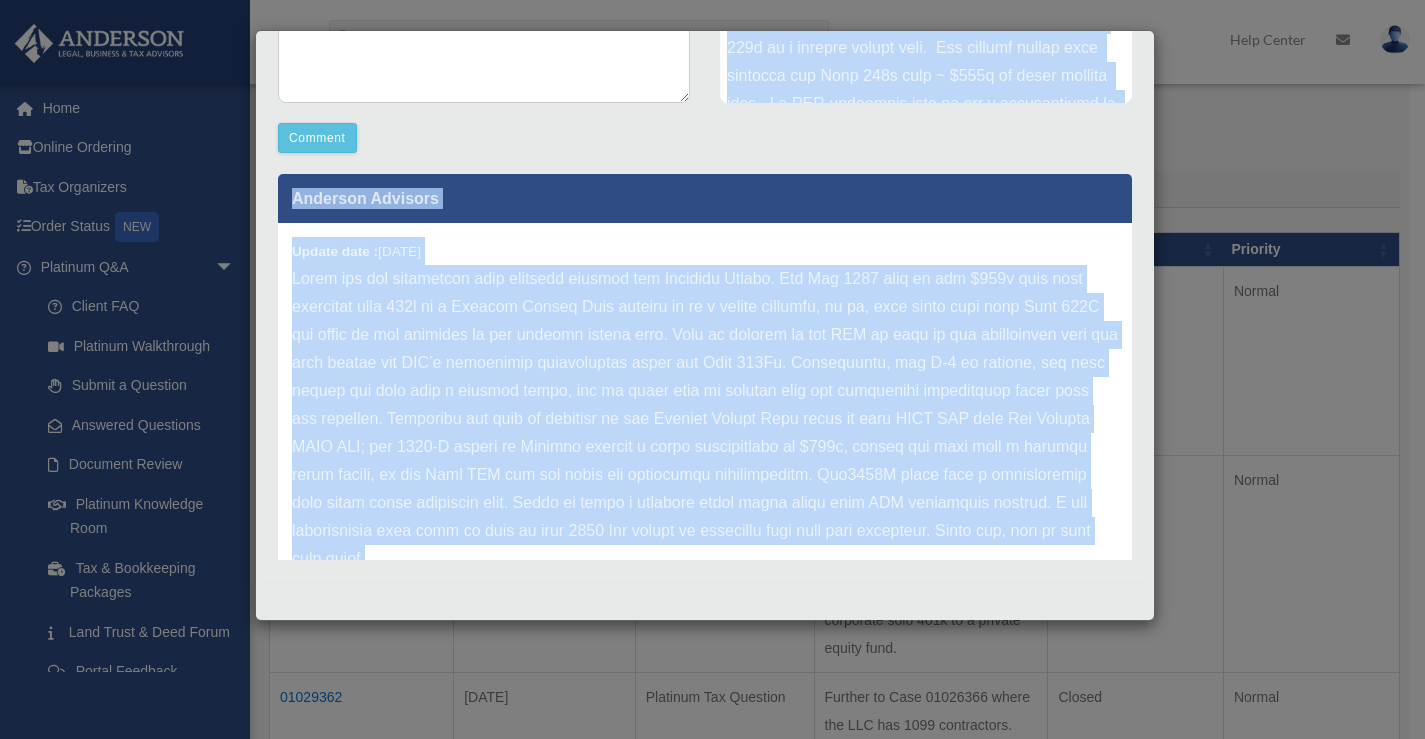 drag, startPoint x: 296, startPoint y: 148, endPoint x: 876, endPoint y: 645, distance: 763.81213 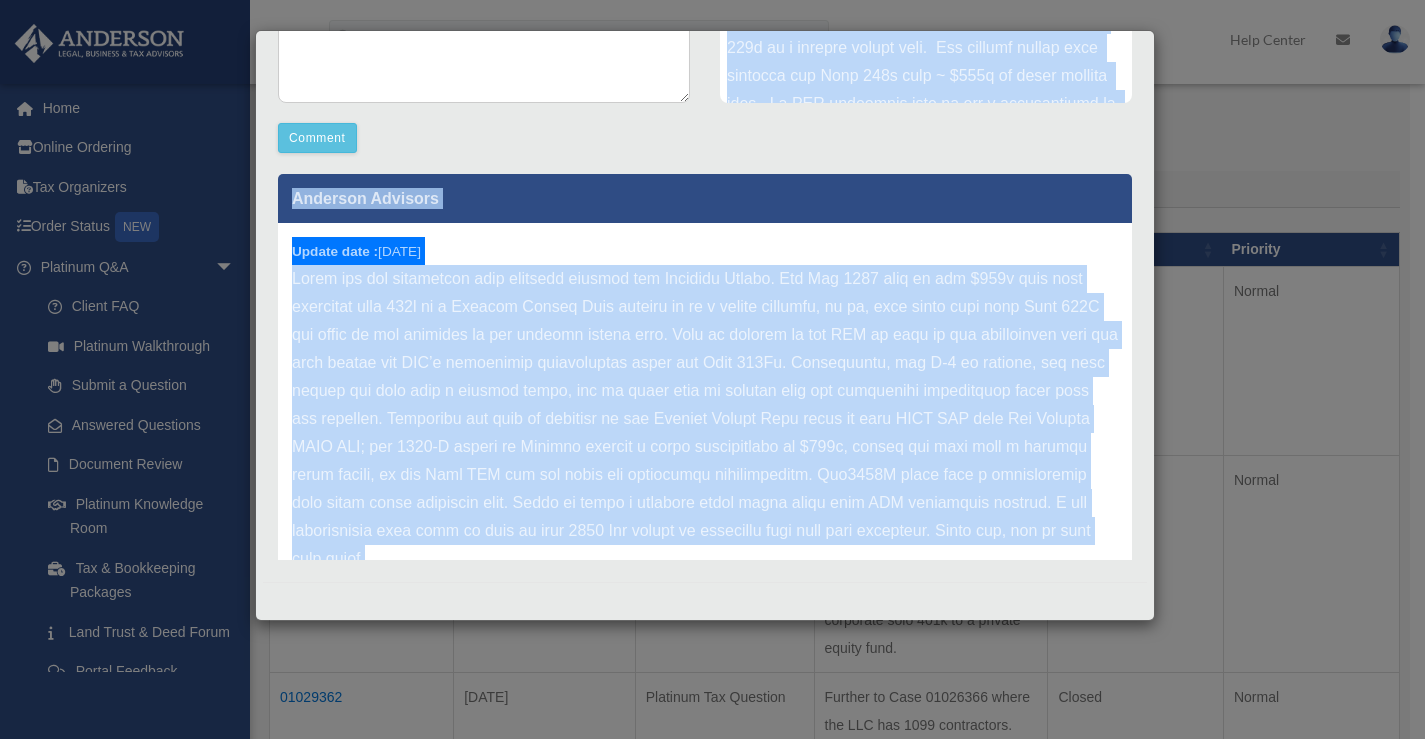 click on "Case Detail
×
Platinum Tax Question
Case Number
01059340
Created Date
[DATE]
Status
Answered
Comment   Comment [DATE]" at bounding box center [705, 325] 